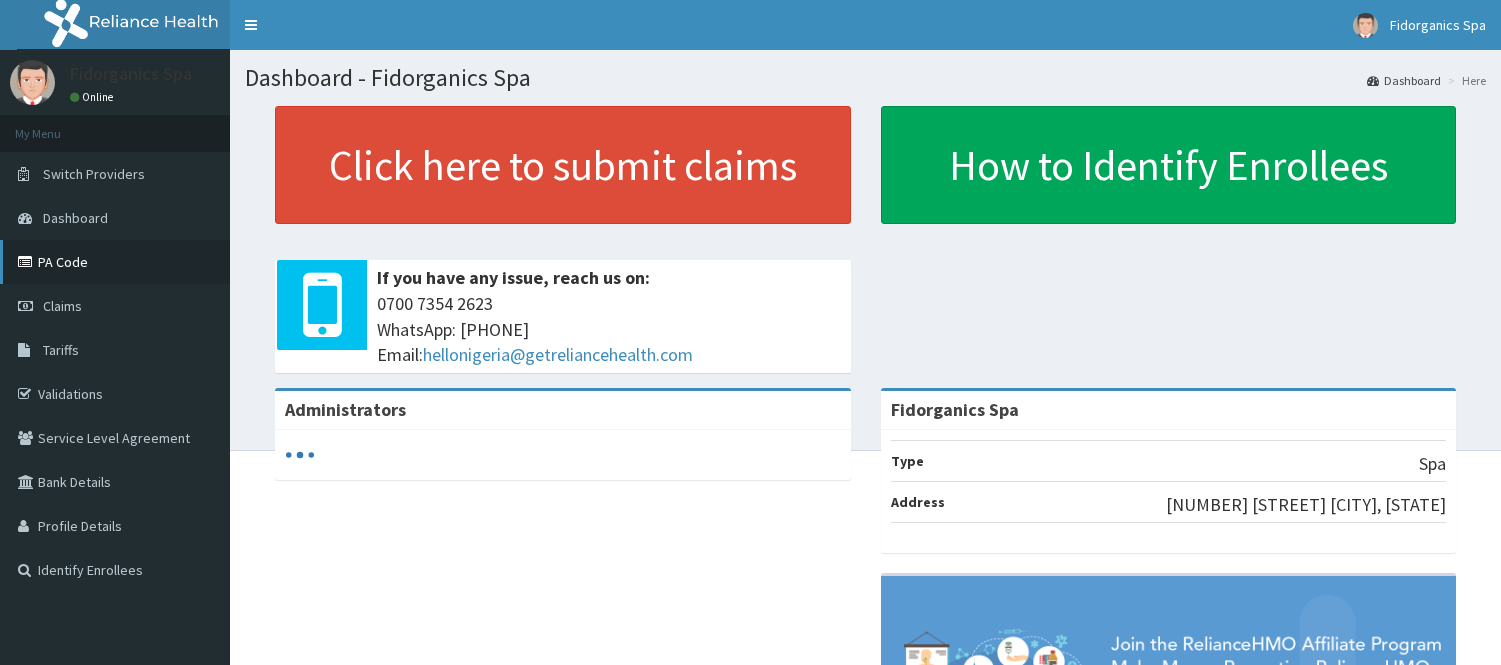 scroll, scrollTop: 0, scrollLeft: 0, axis: both 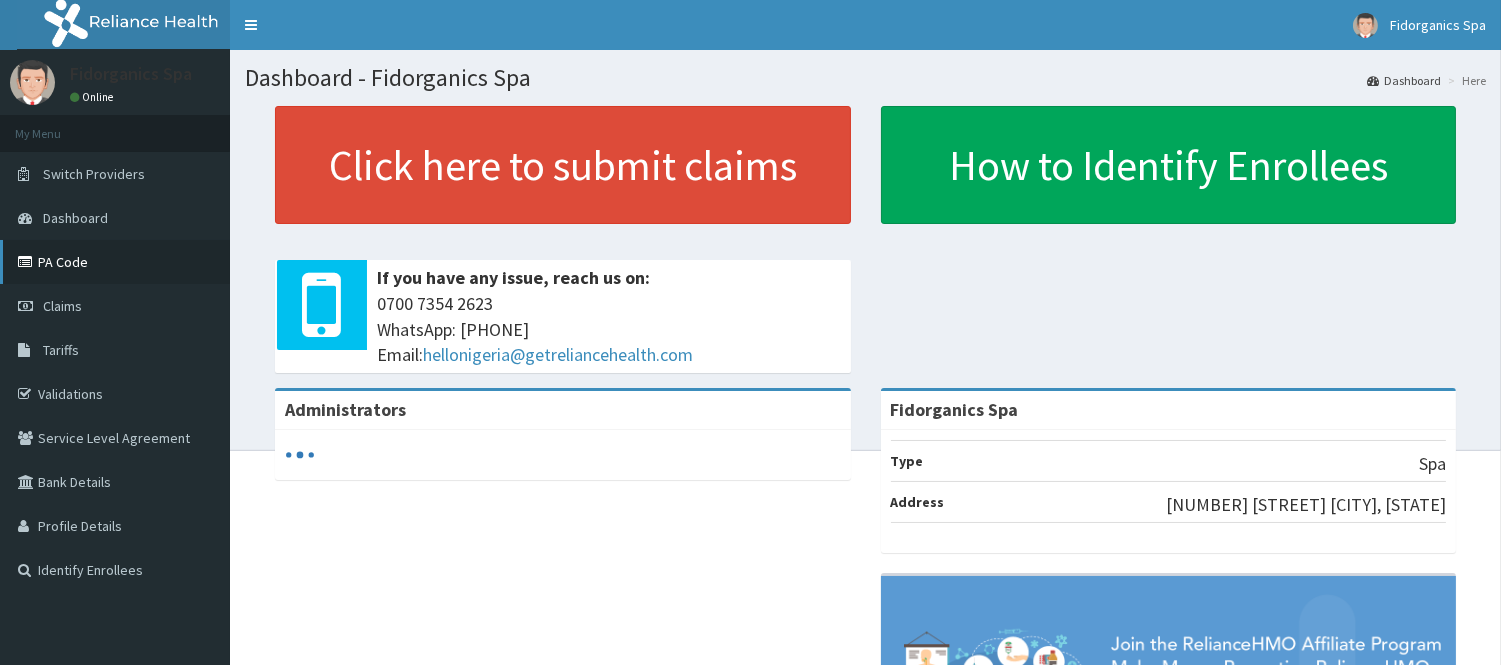 click on "PA Code" at bounding box center (115, 262) 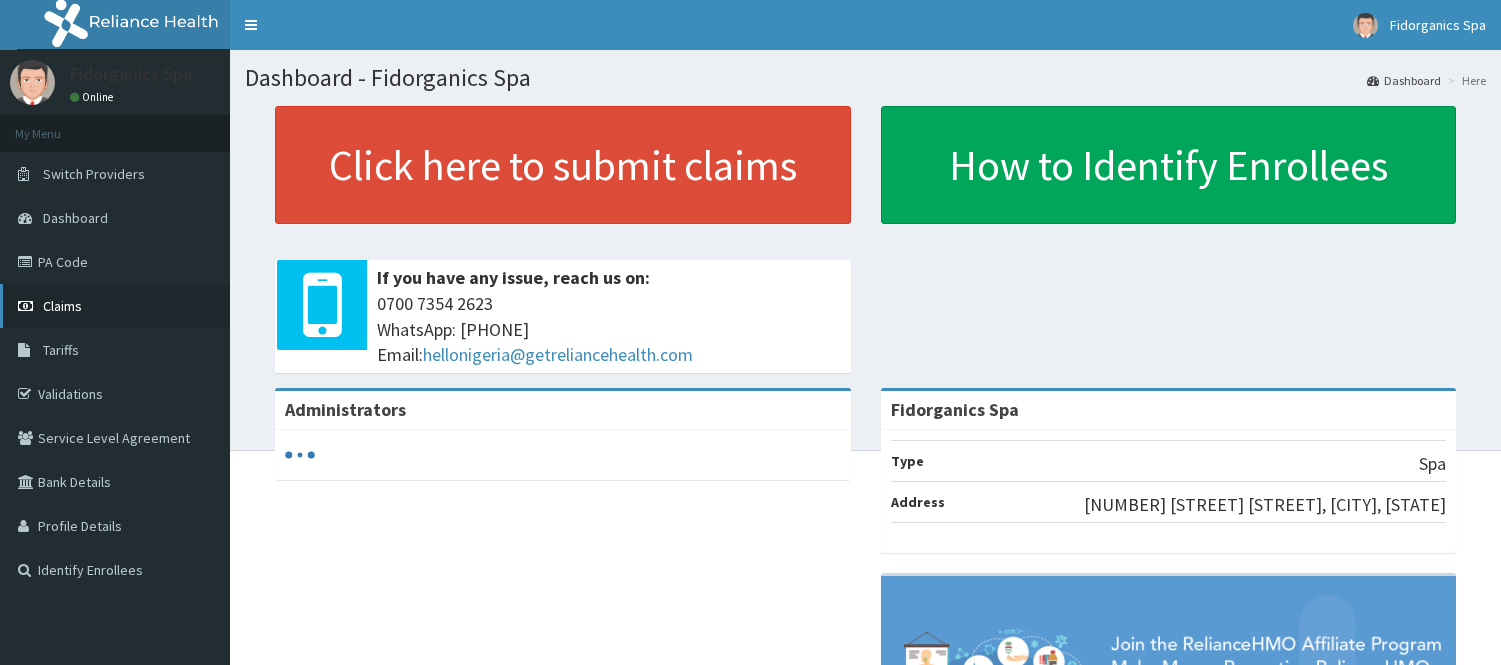 scroll, scrollTop: 0, scrollLeft: 0, axis: both 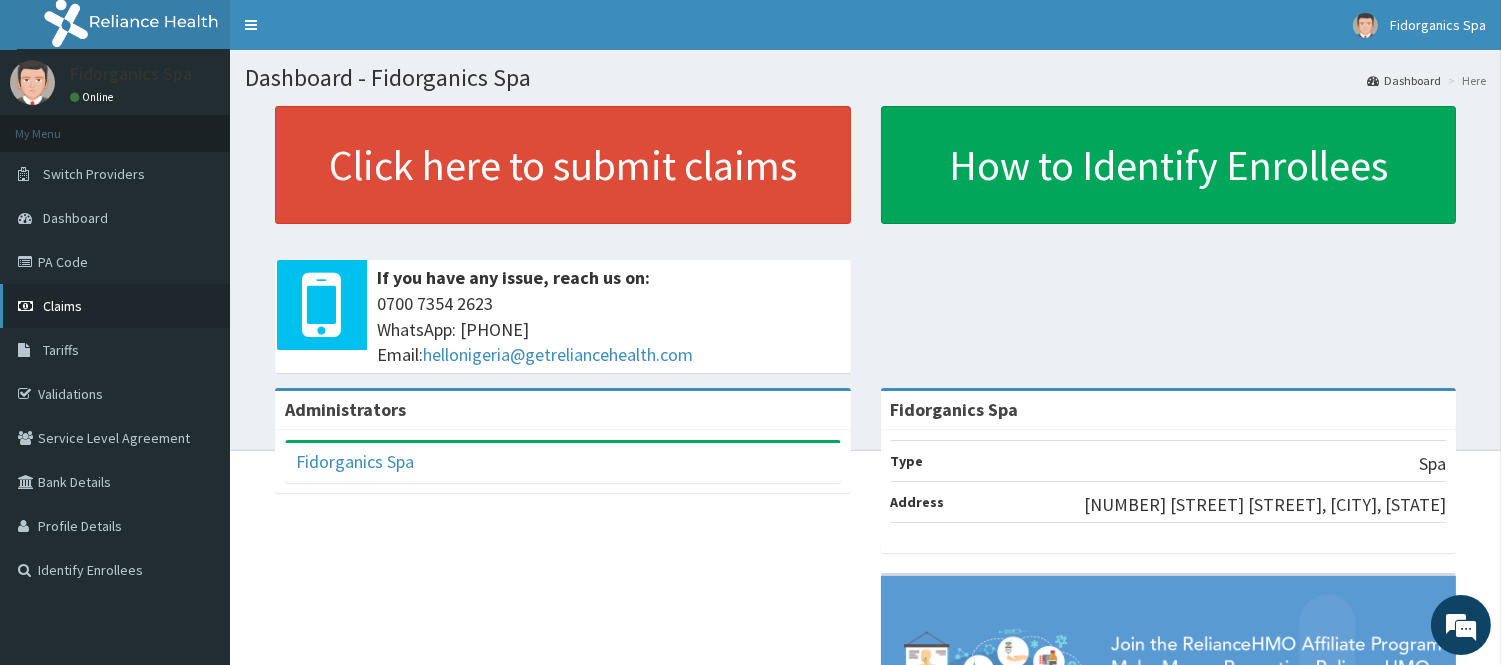 click on "Claims" at bounding box center (115, 306) 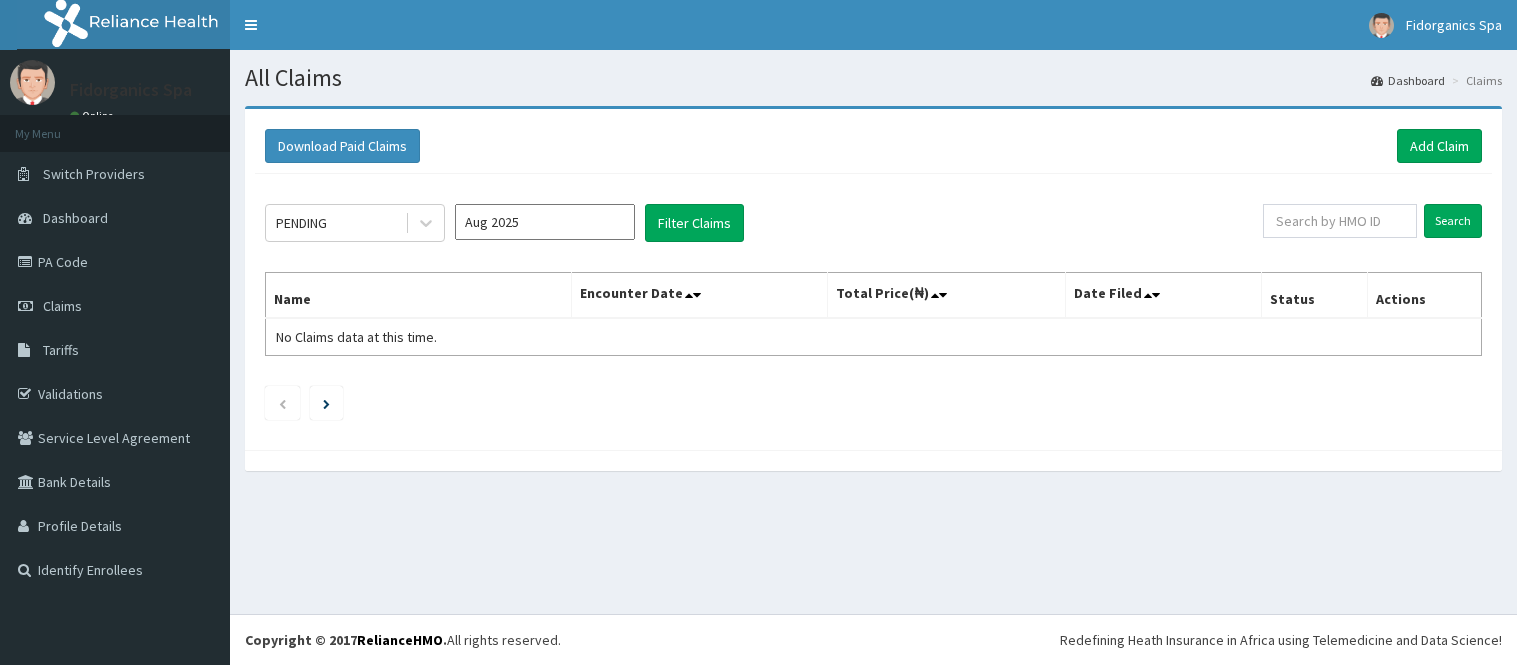scroll, scrollTop: 0, scrollLeft: 0, axis: both 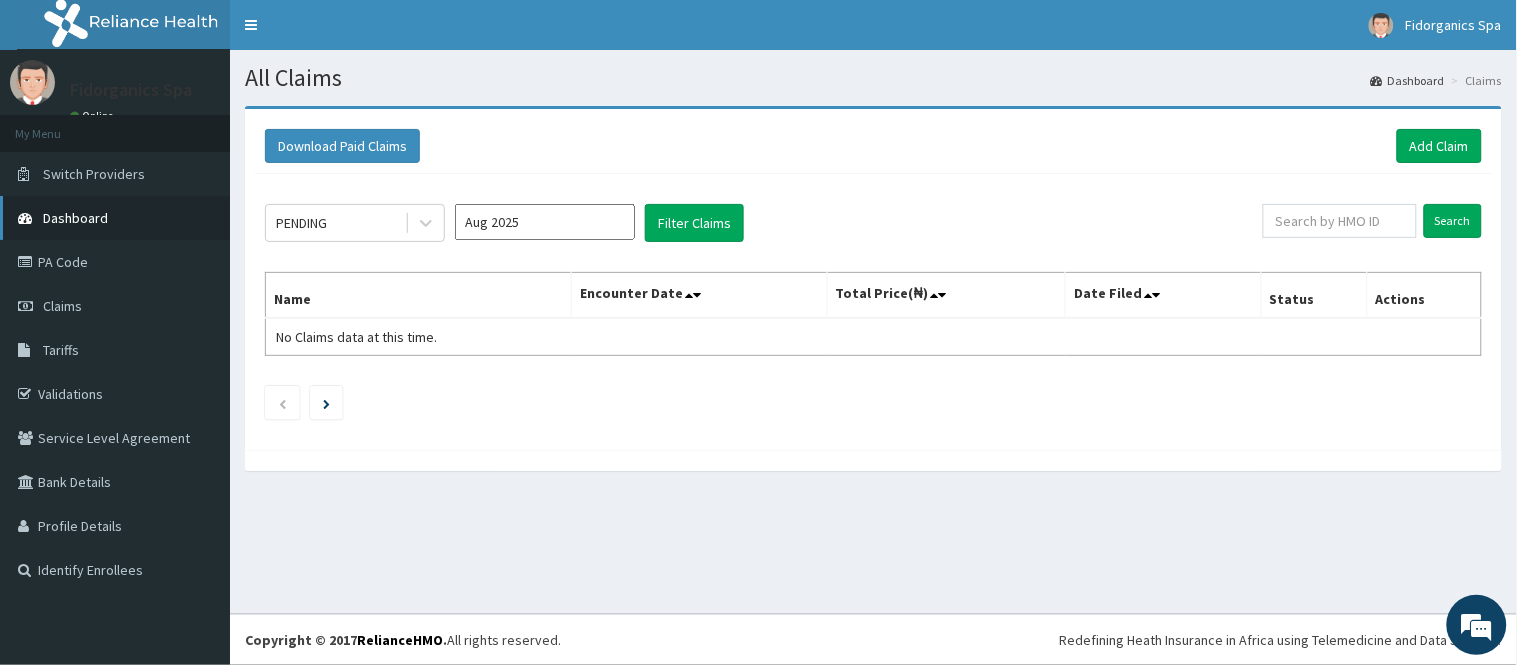 click on "Dashboard" at bounding box center (75, 218) 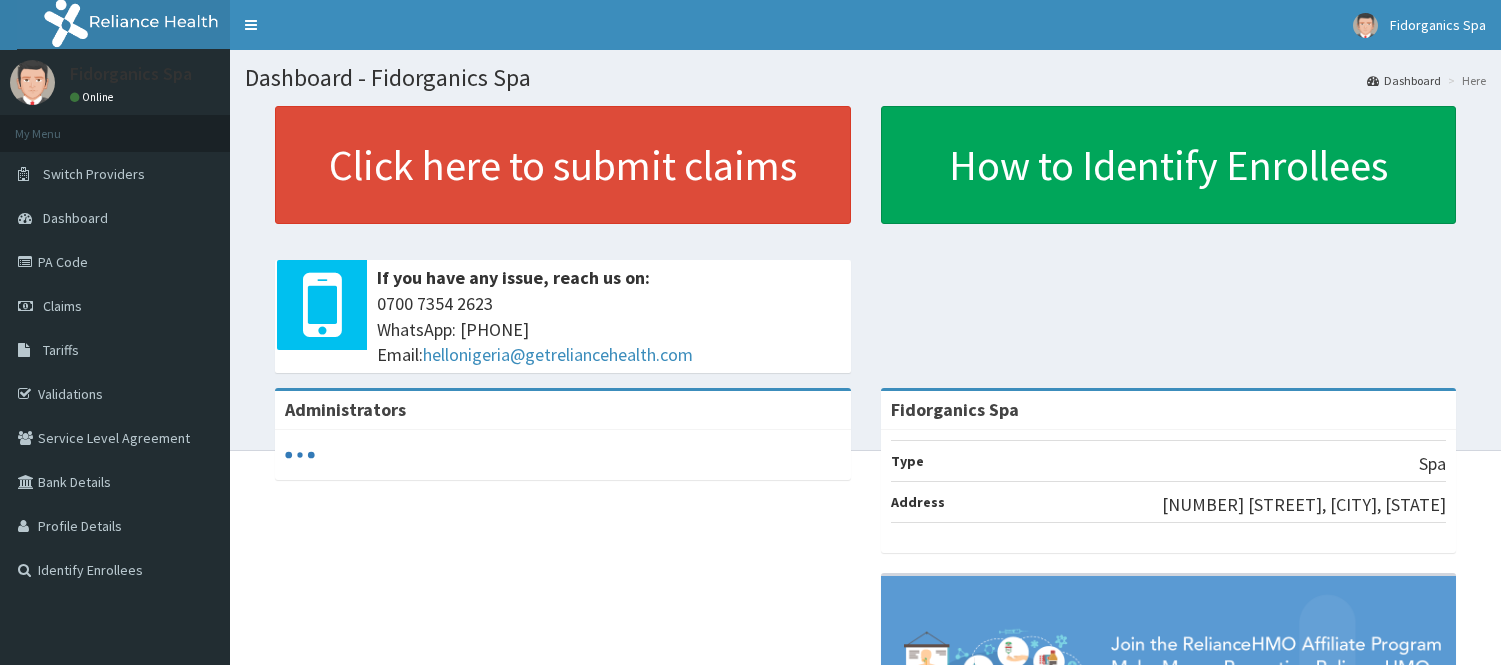 scroll, scrollTop: 0, scrollLeft: 0, axis: both 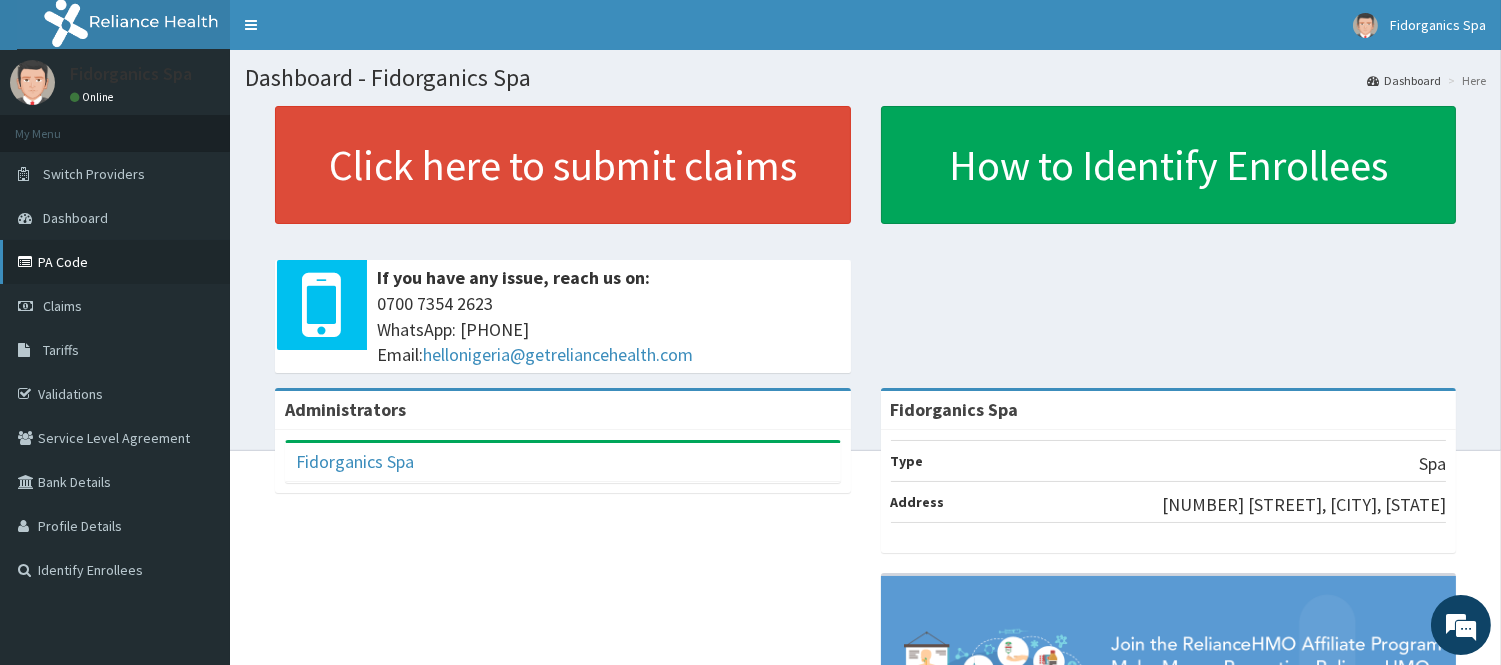 click on "PA Code" at bounding box center [115, 262] 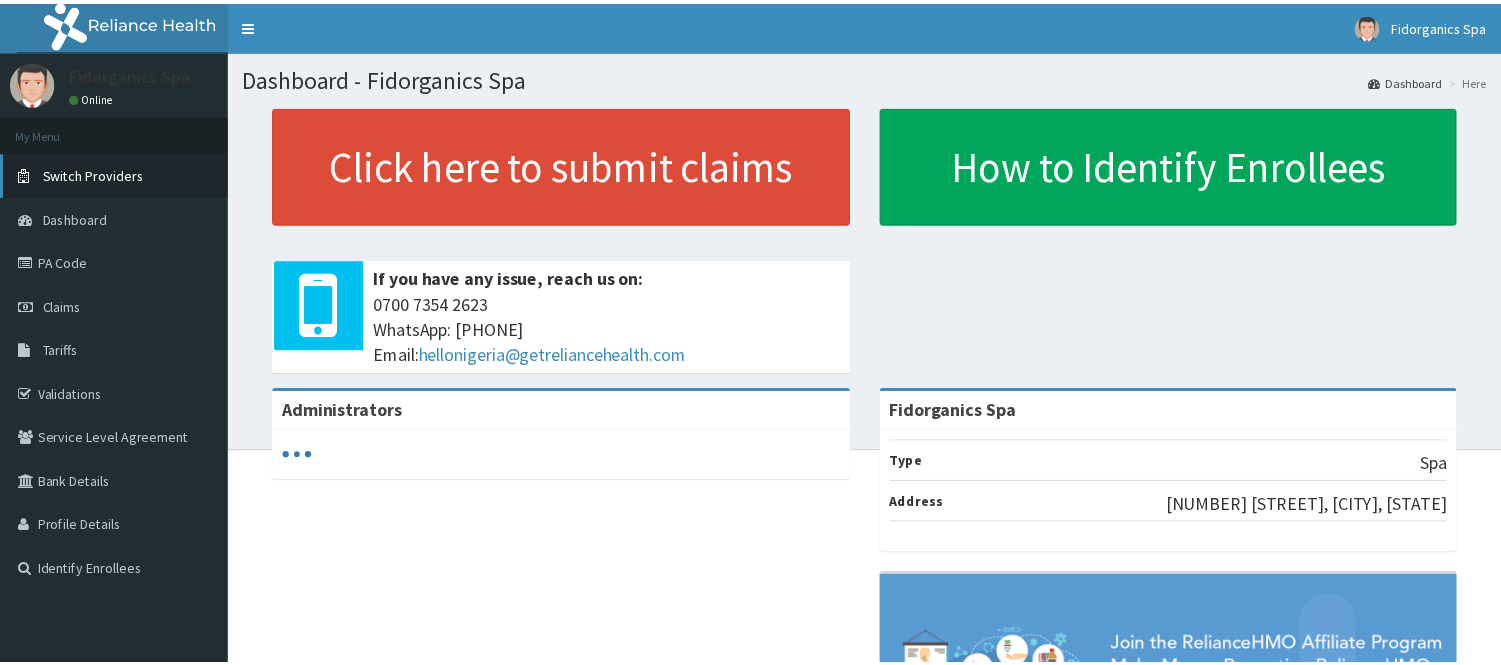 scroll, scrollTop: 0, scrollLeft: 0, axis: both 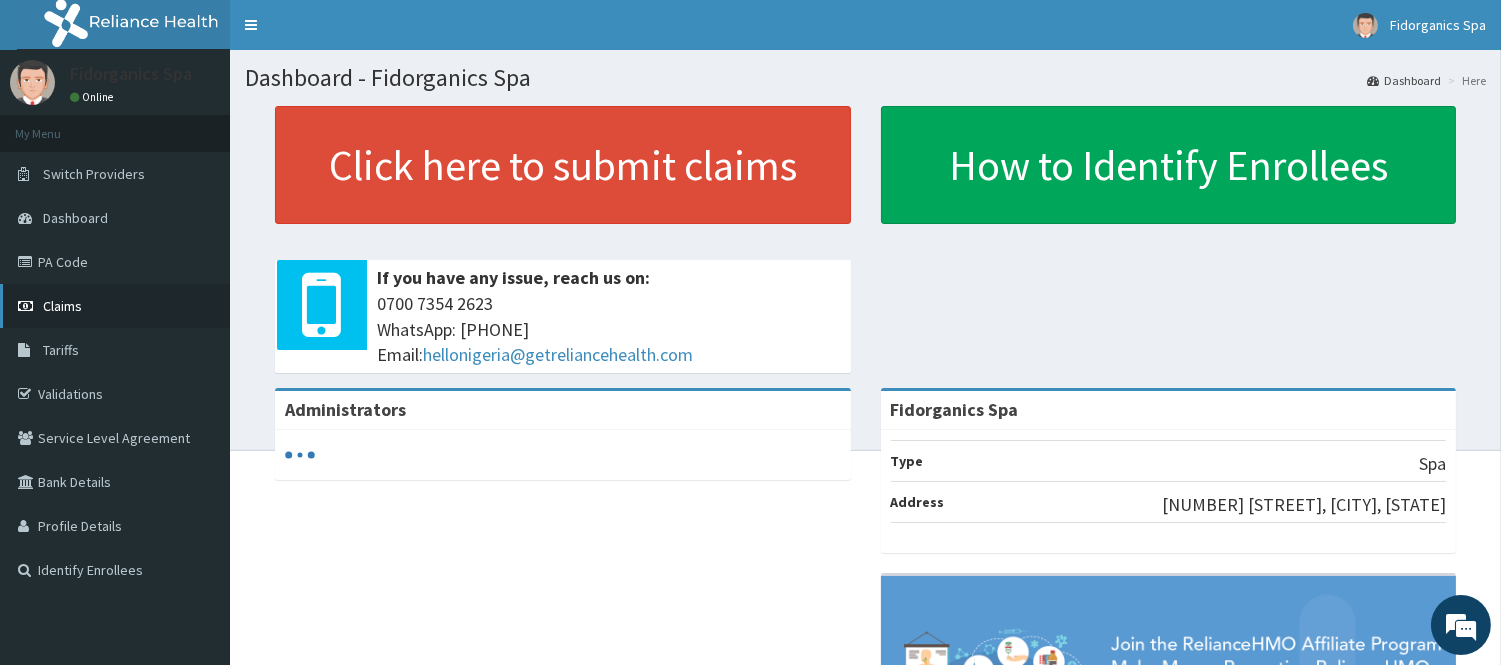 click on "Claims" at bounding box center (62, 306) 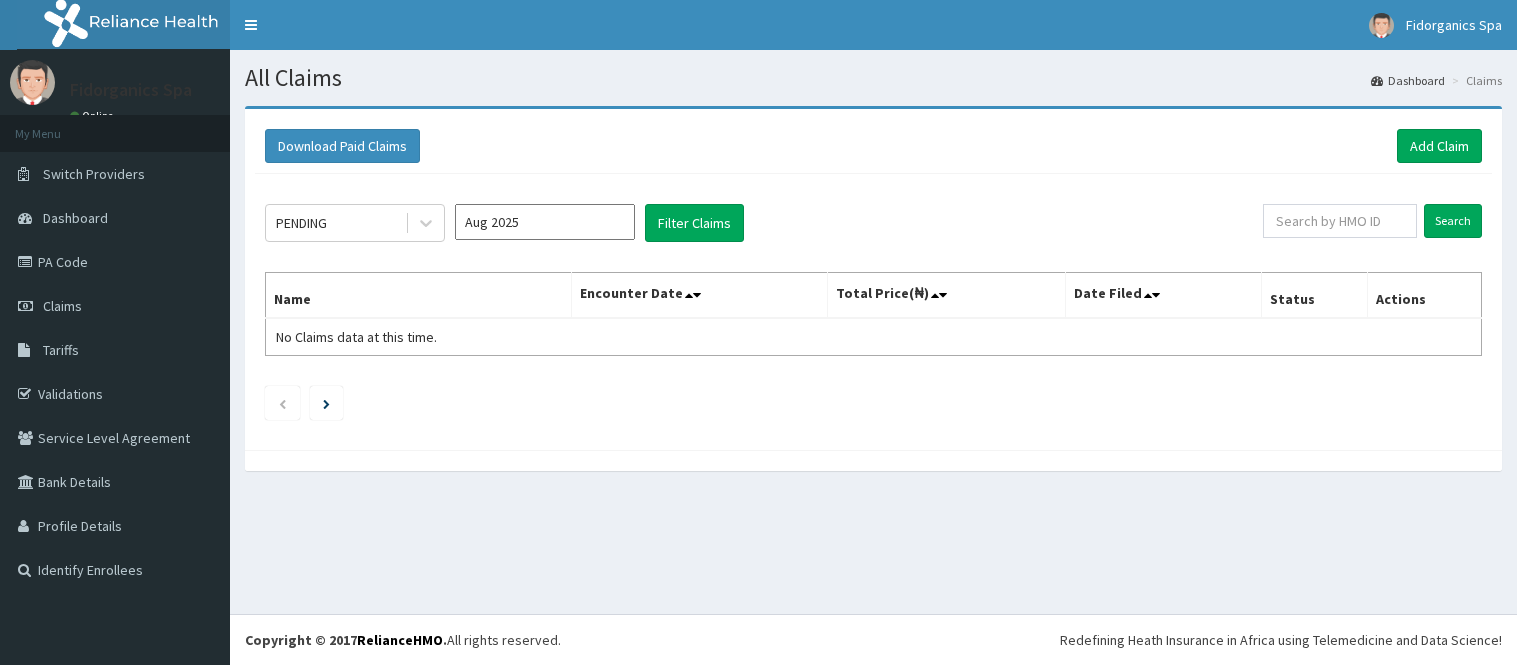 scroll, scrollTop: 0, scrollLeft: 0, axis: both 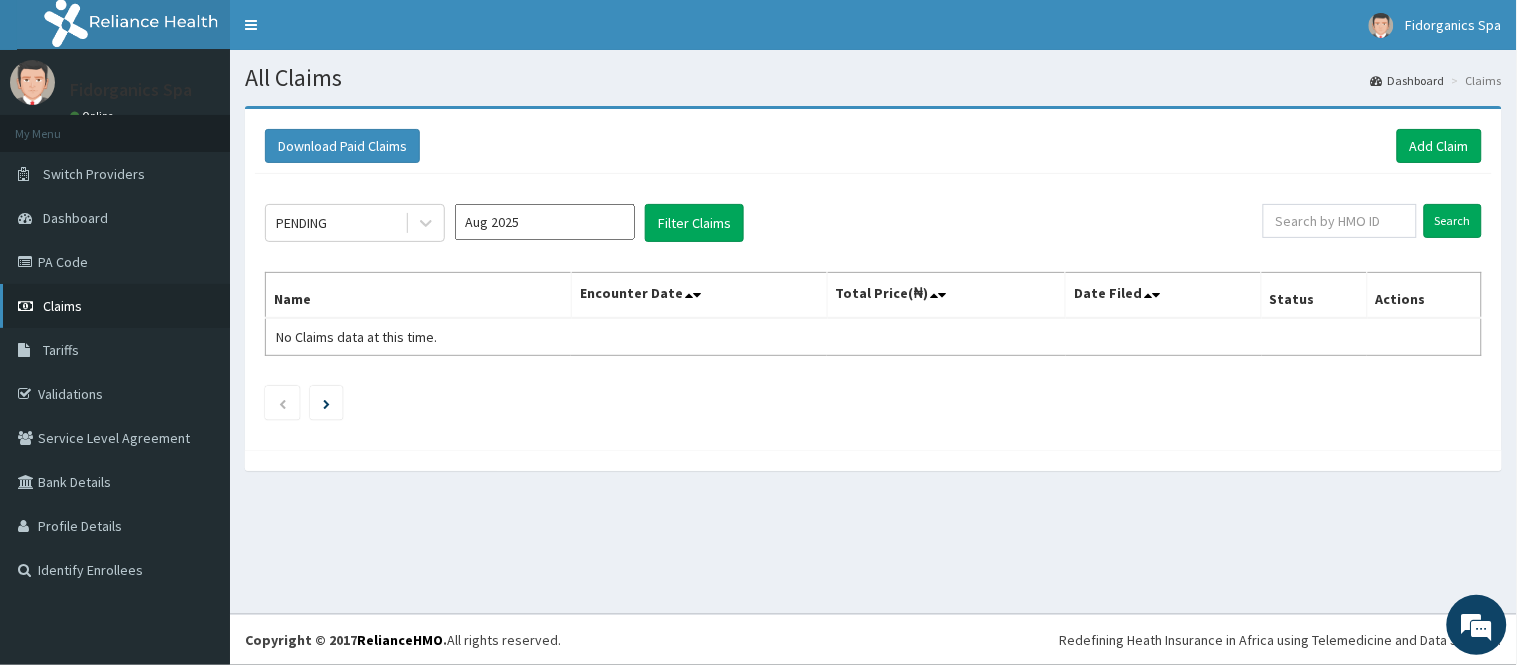 click on "Claims" at bounding box center [115, 306] 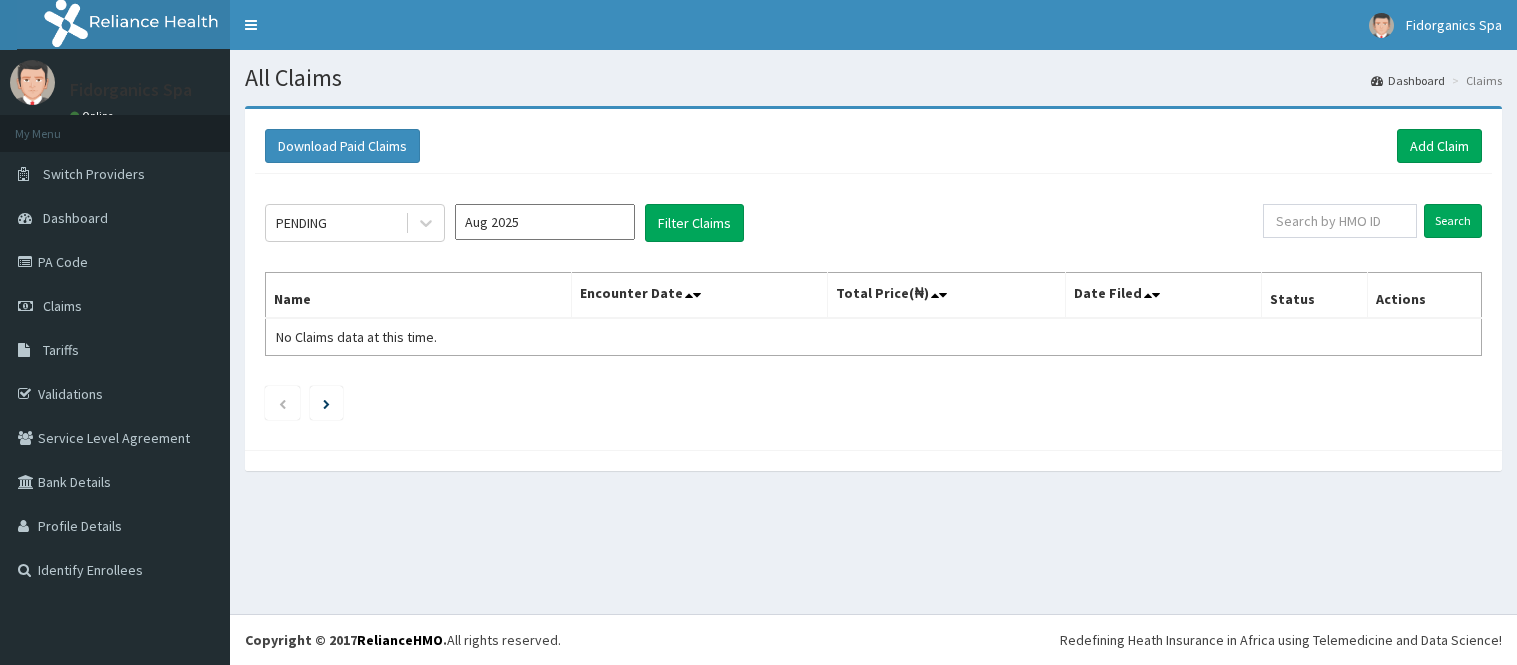 scroll, scrollTop: 0, scrollLeft: 0, axis: both 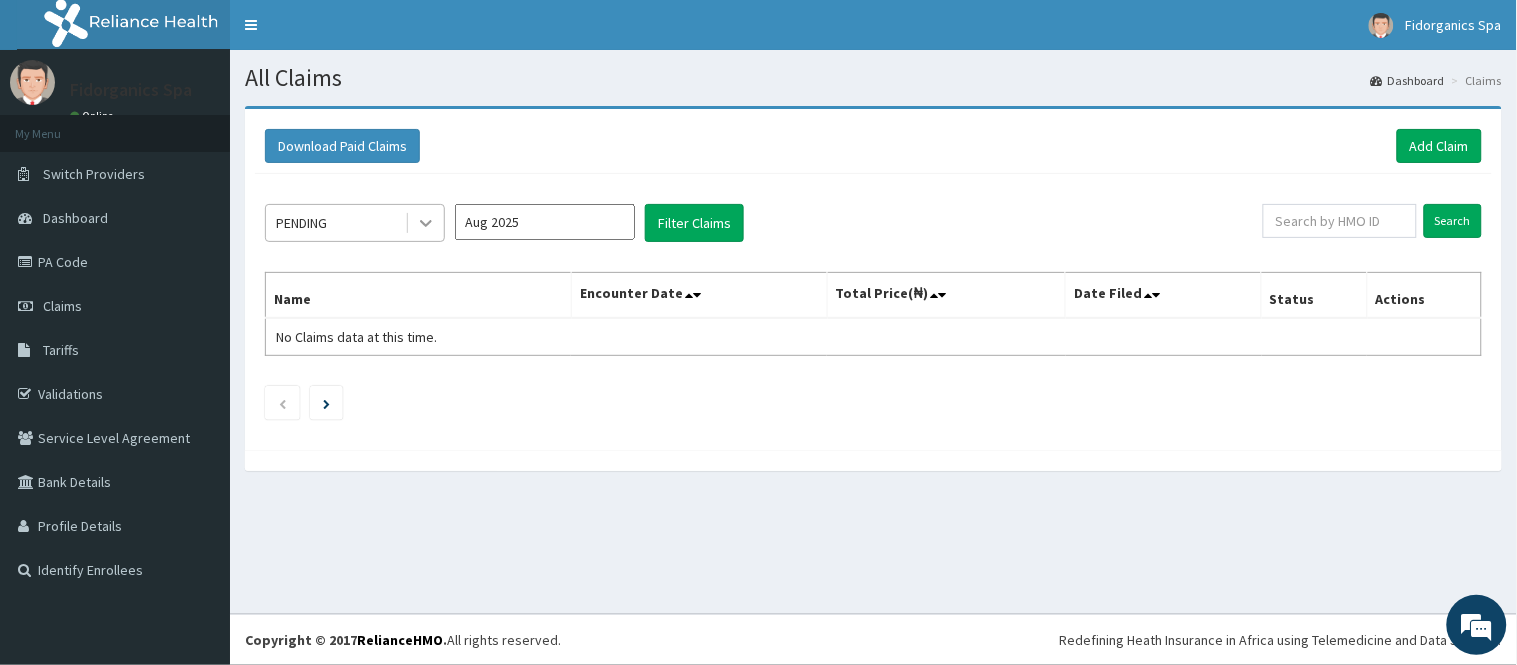 click 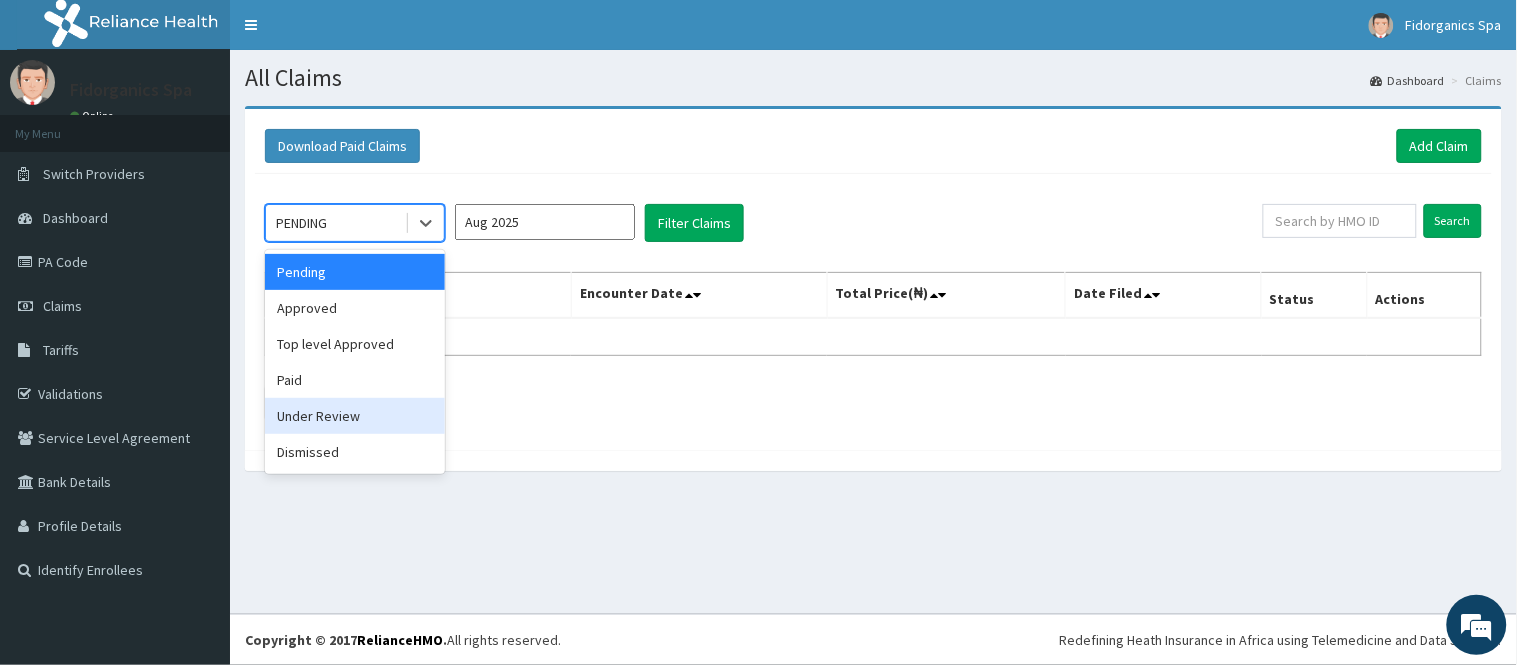 click on "Under Review" at bounding box center [355, 416] 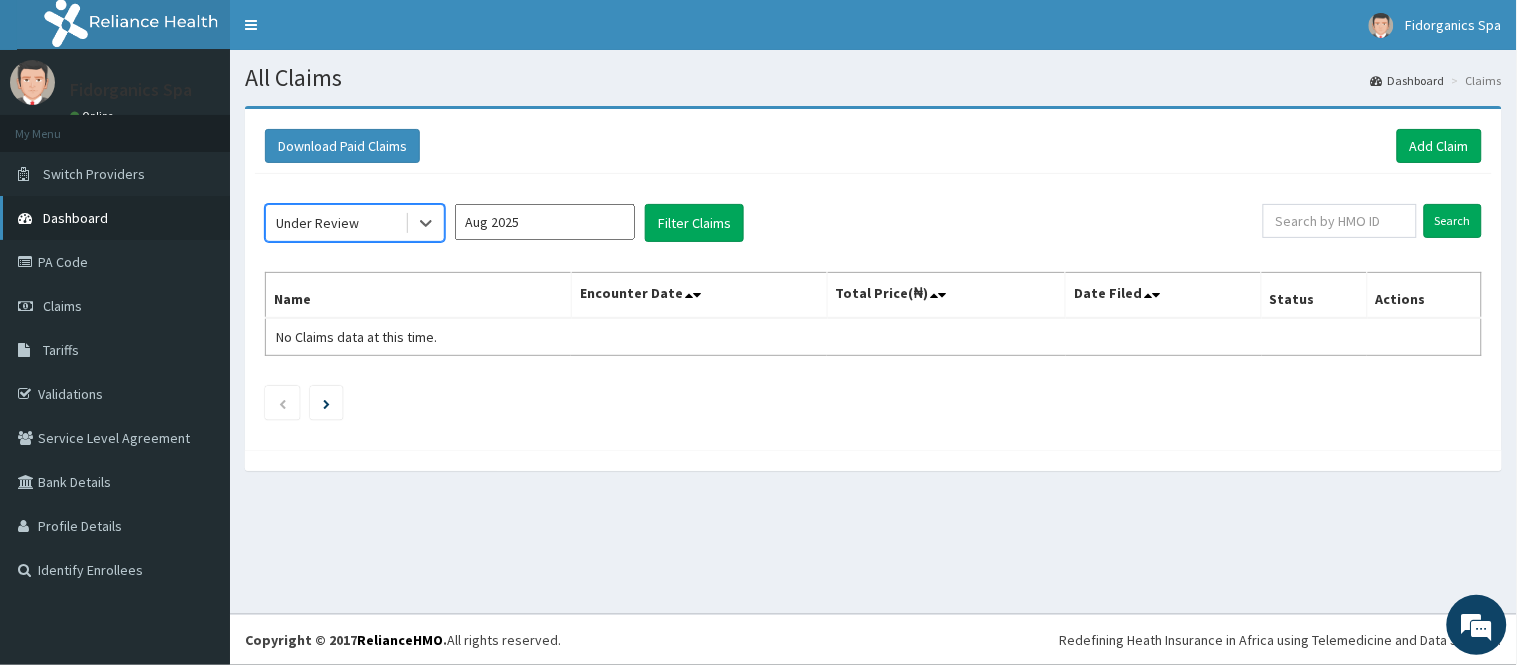 scroll, scrollTop: 0, scrollLeft: 0, axis: both 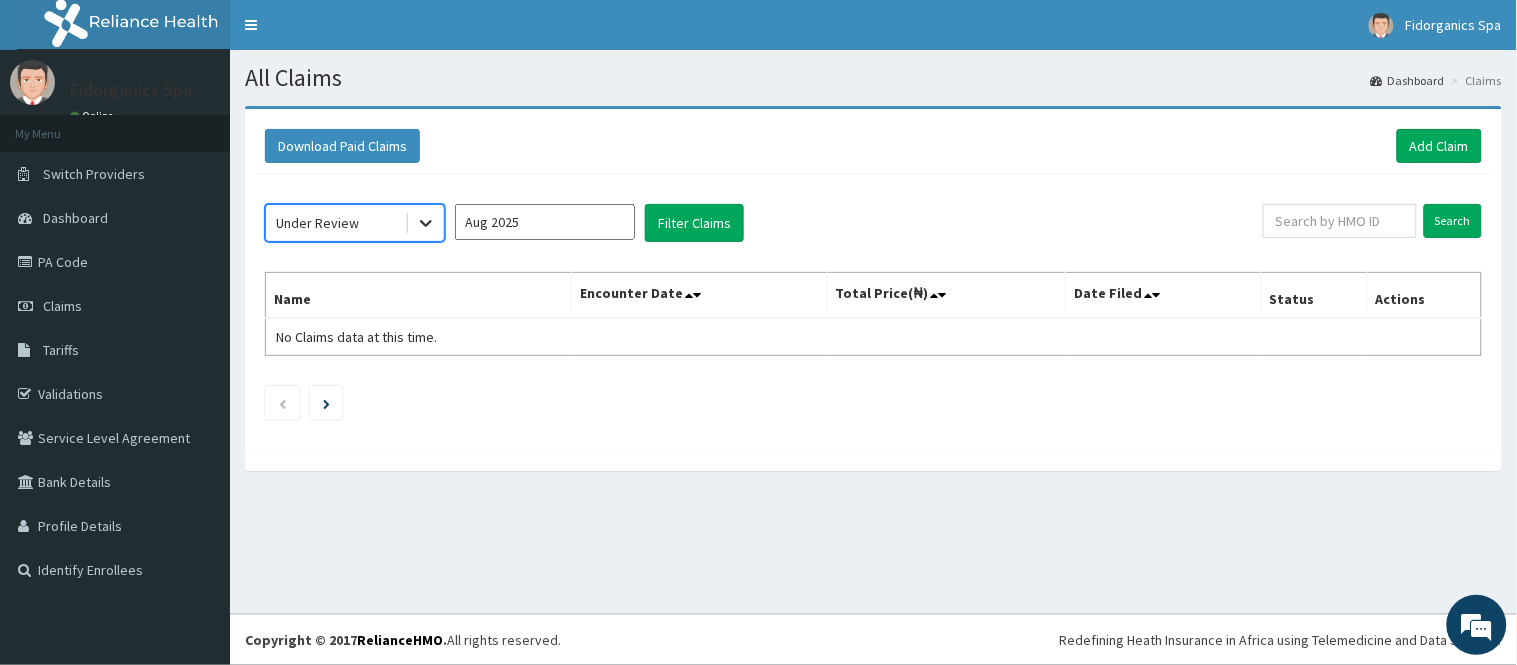 click 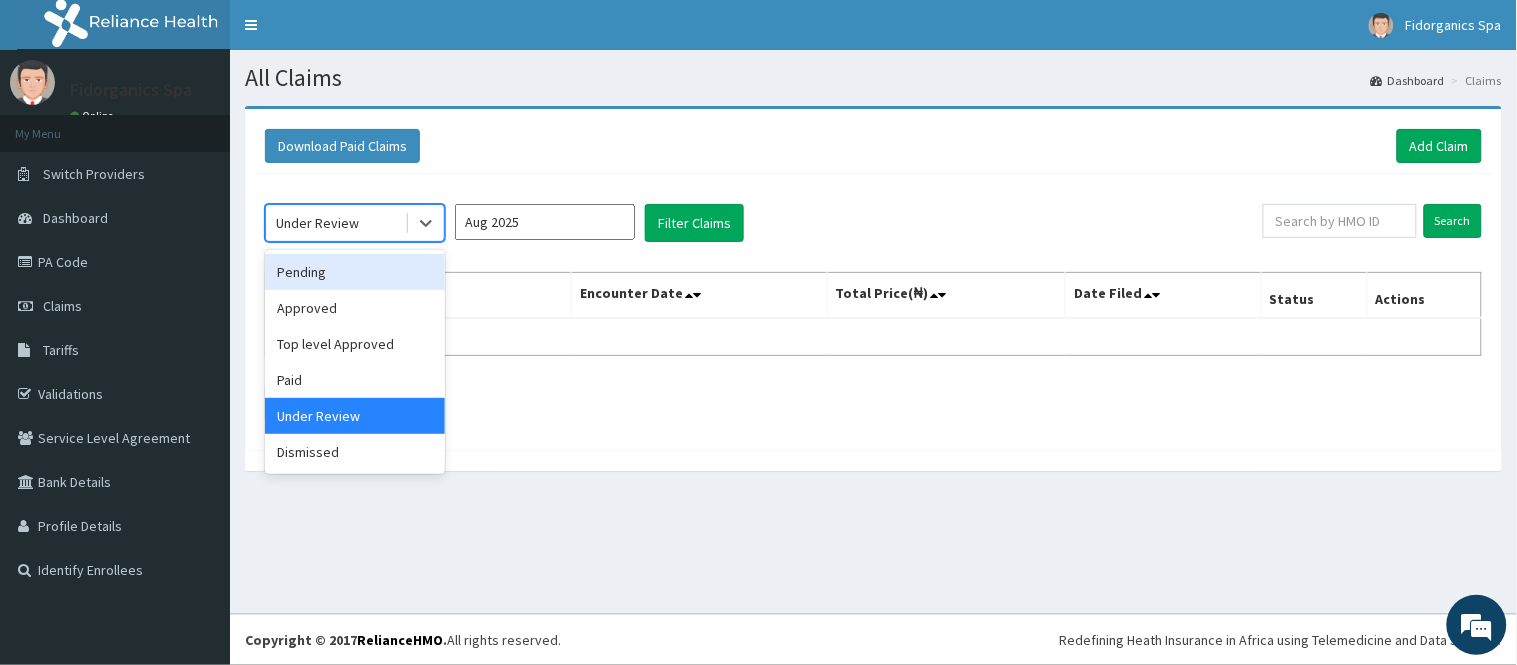 click on "Pending" at bounding box center (355, 272) 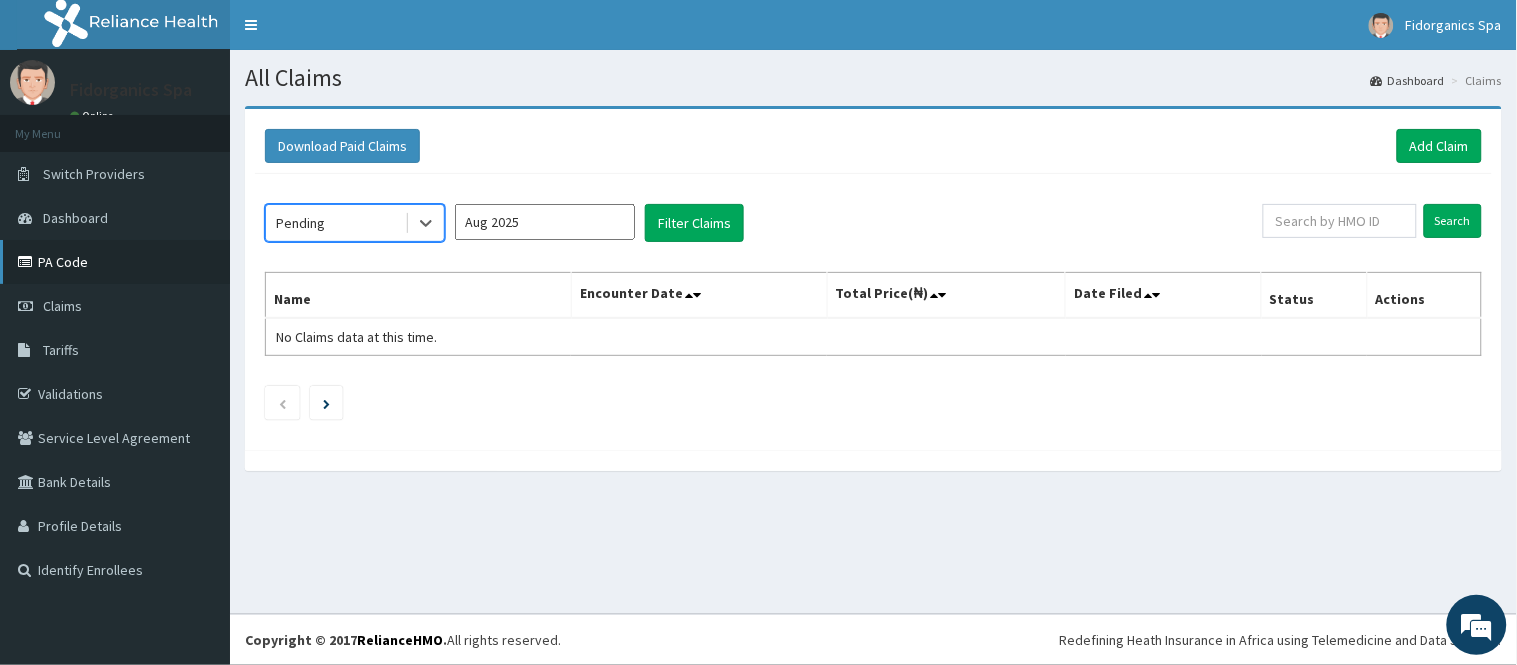 click on "PA Code" at bounding box center (115, 262) 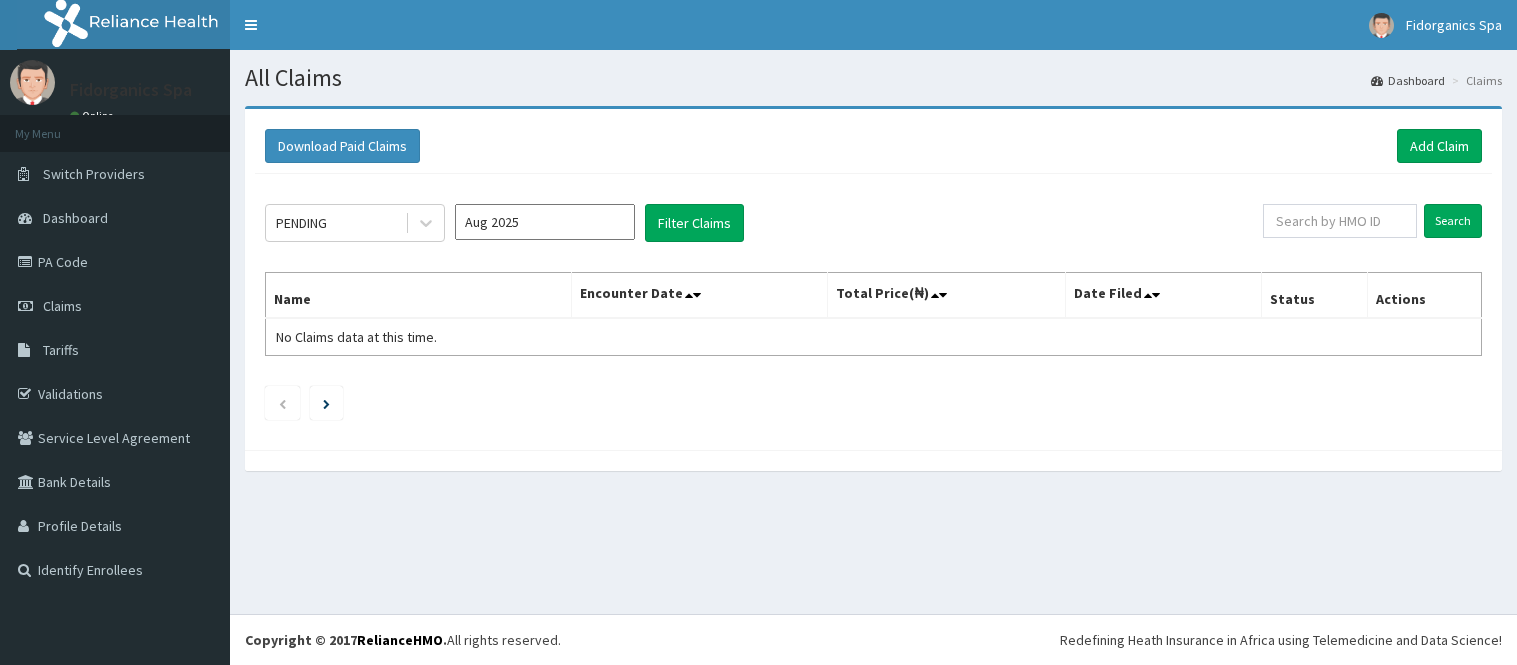 scroll, scrollTop: 0, scrollLeft: 0, axis: both 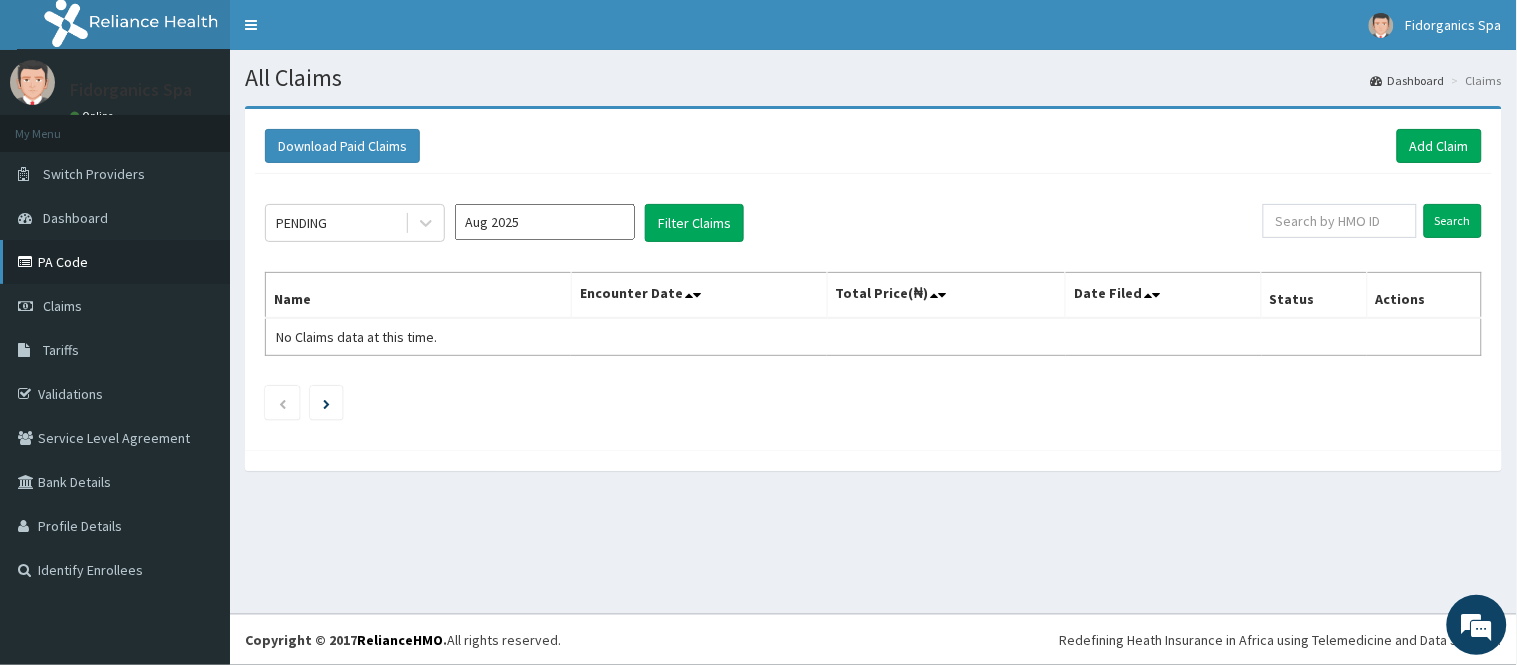click on "PA Code" at bounding box center (115, 262) 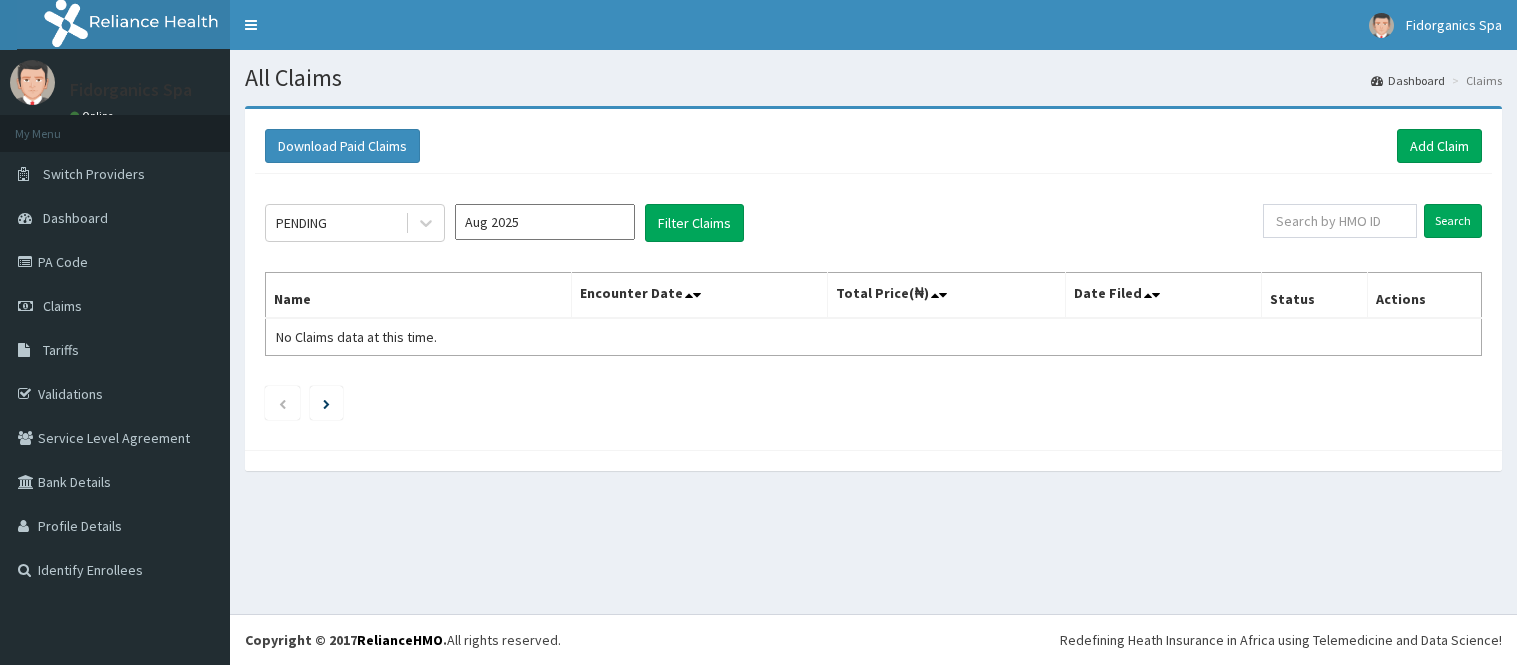 scroll, scrollTop: 0, scrollLeft: 0, axis: both 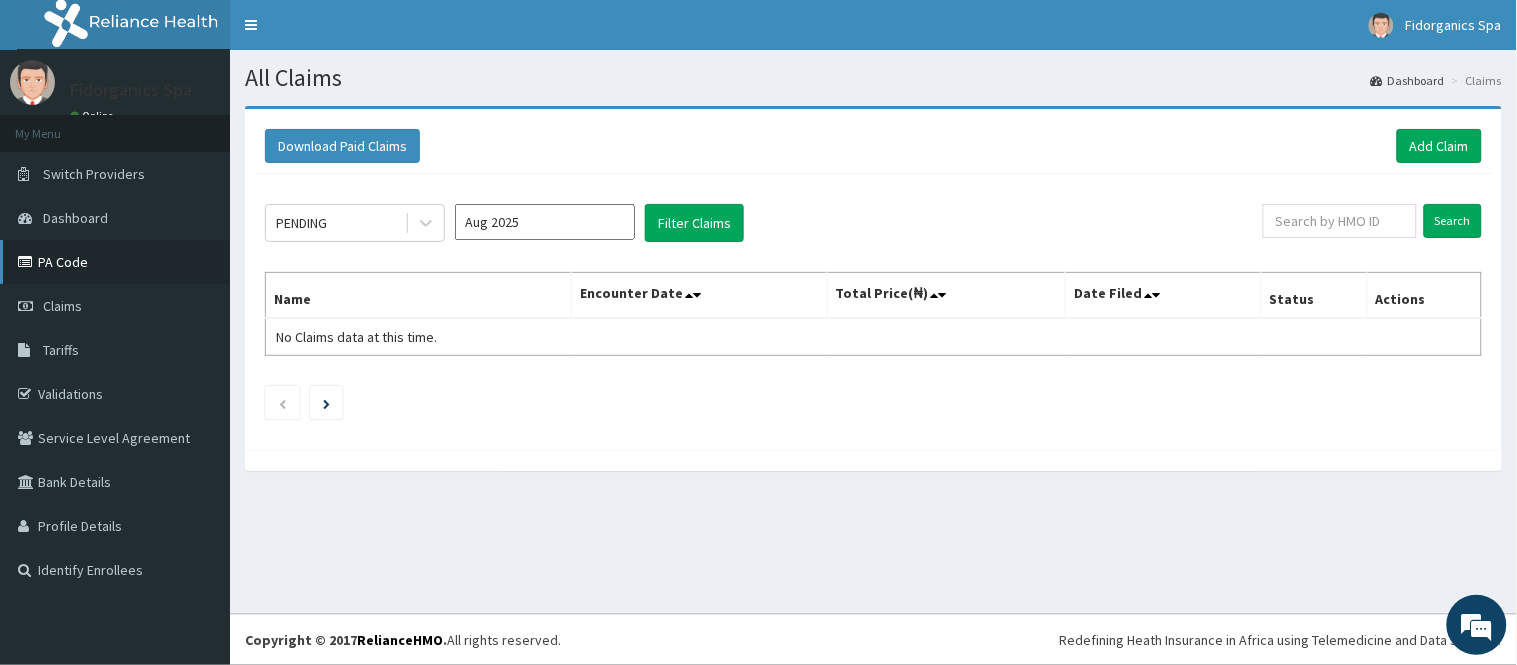 click on "PA Code" at bounding box center [115, 262] 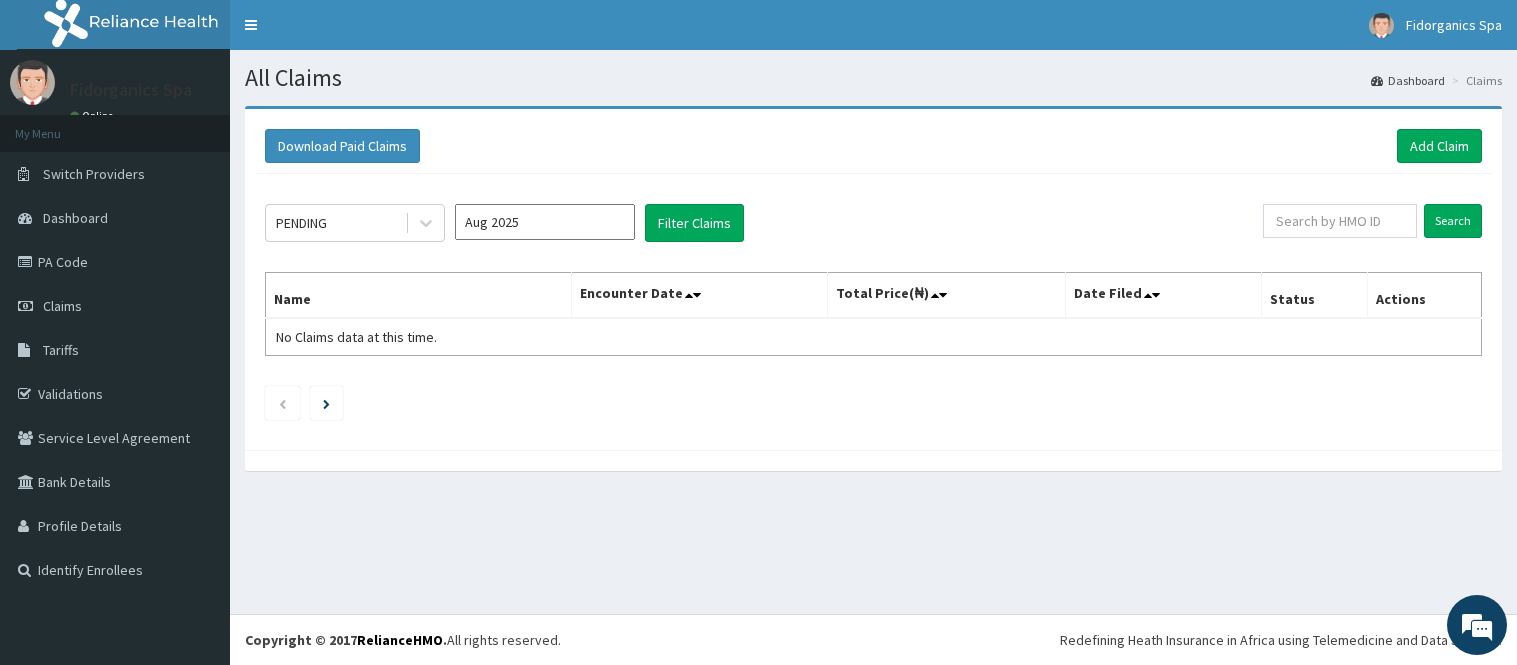 scroll, scrollTop: 0, scrollLeft: 0, axis: both 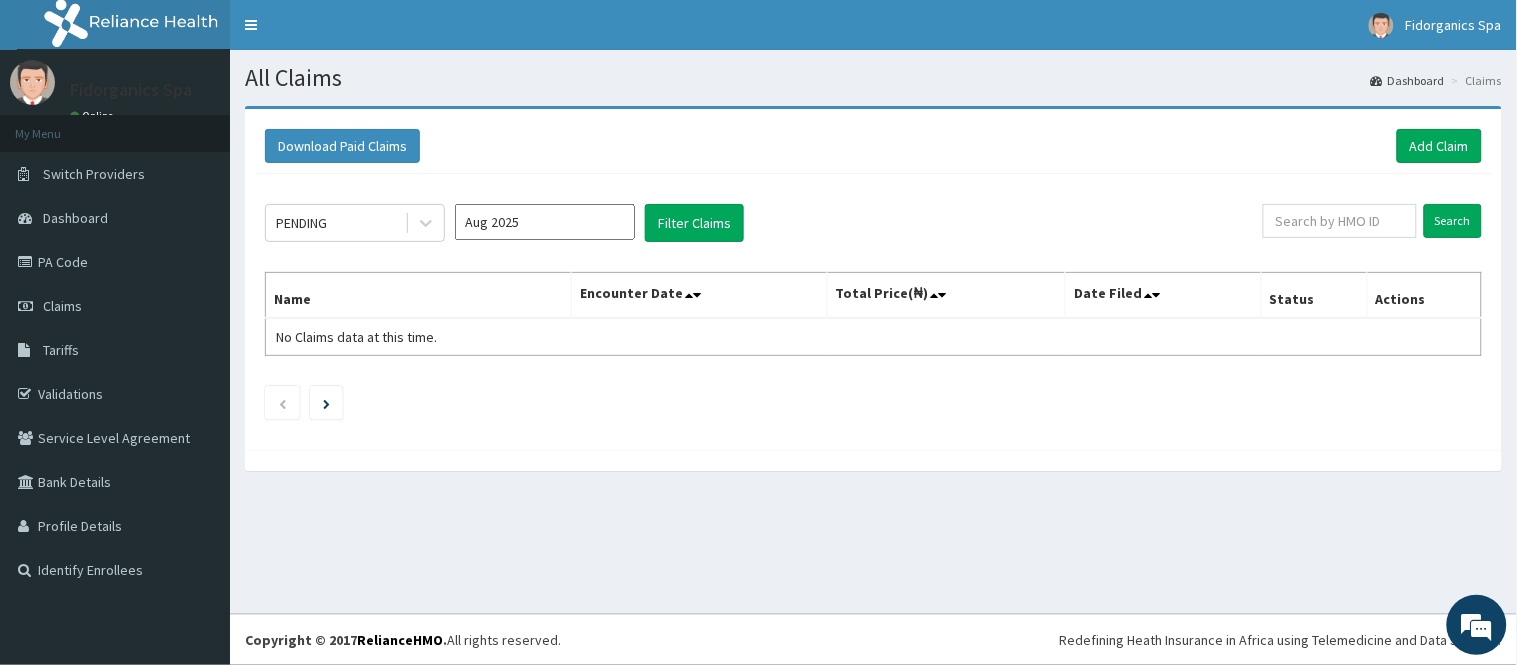click 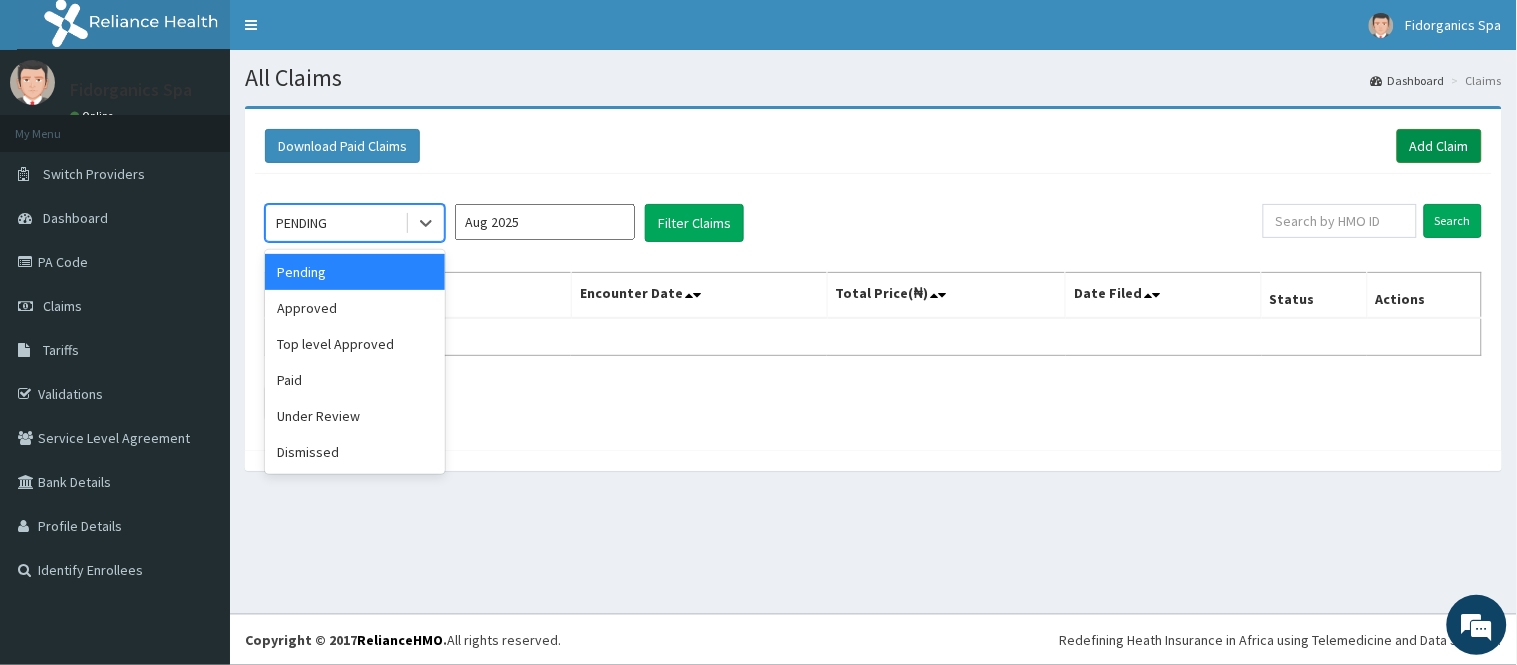 click on "Add Claim" at bounding box center [1439, 146] 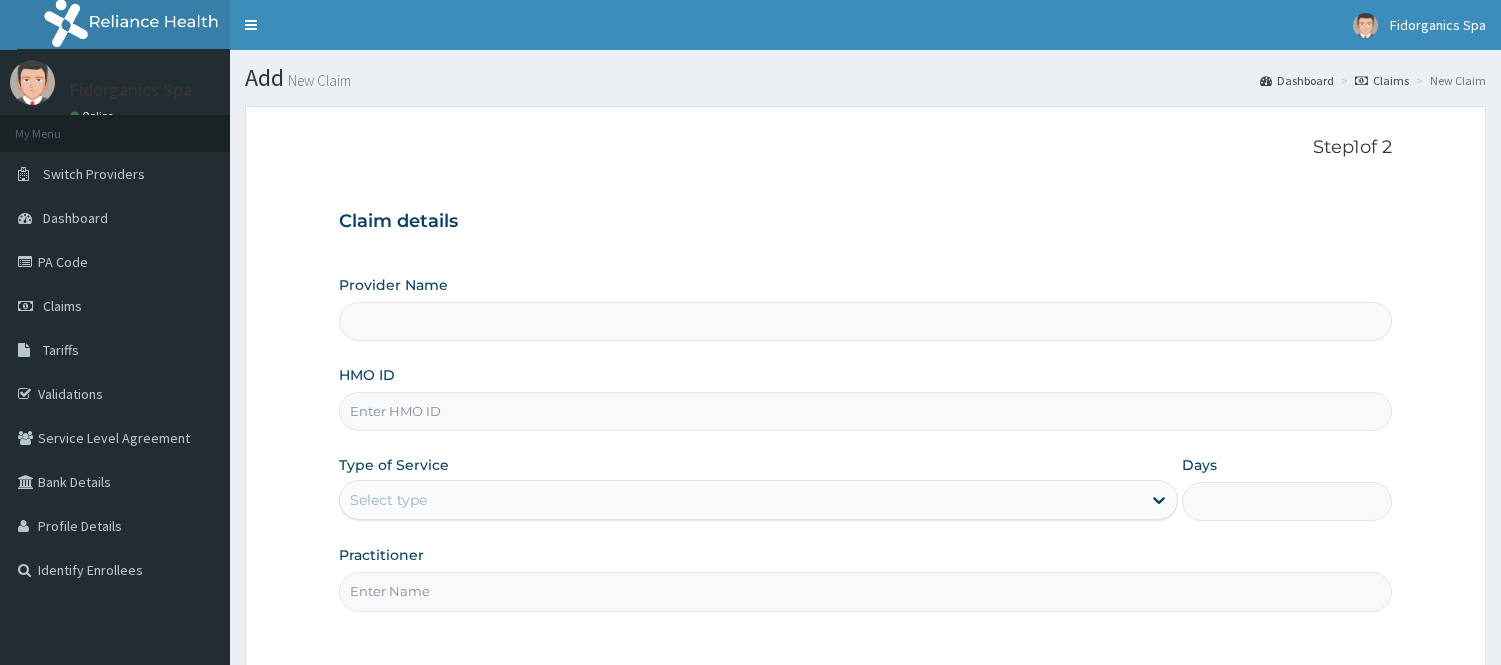 scroll, scrollTop: 0, scrollLeft: 0, axis: both 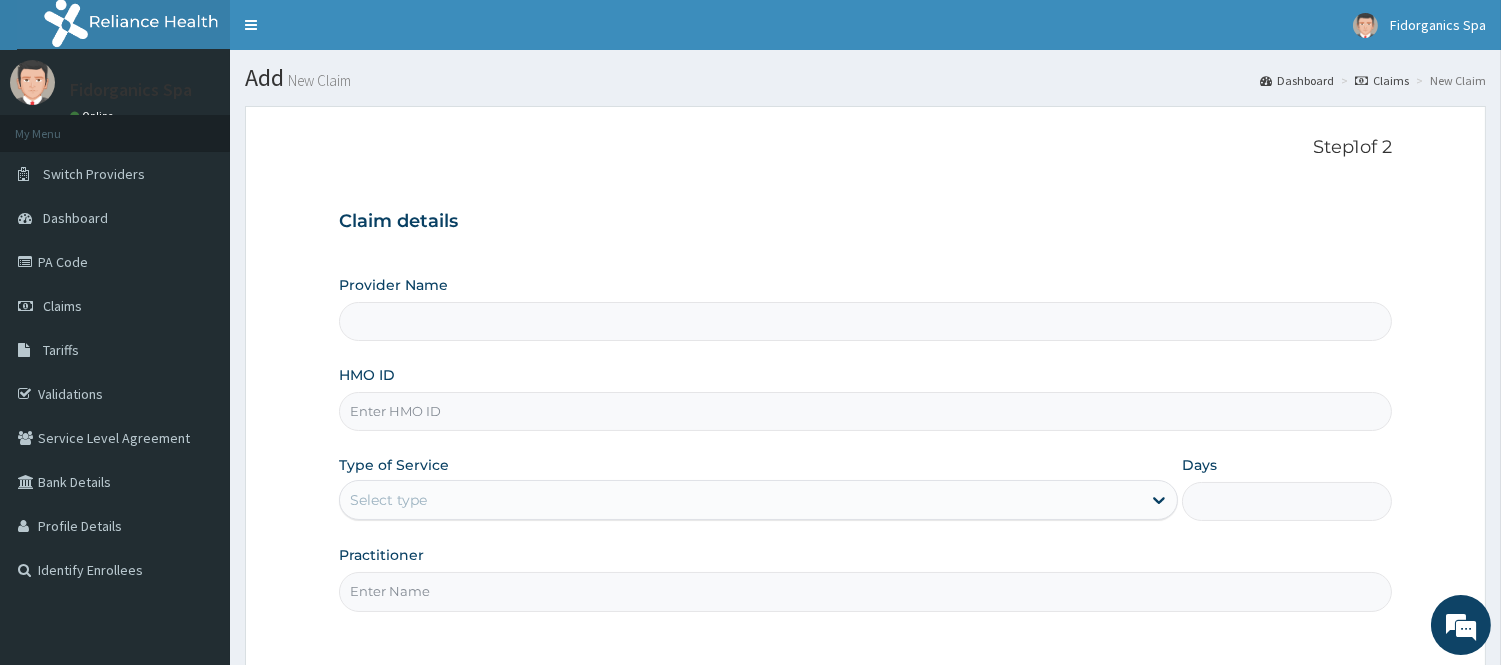 type on "Fidorganics Spa" 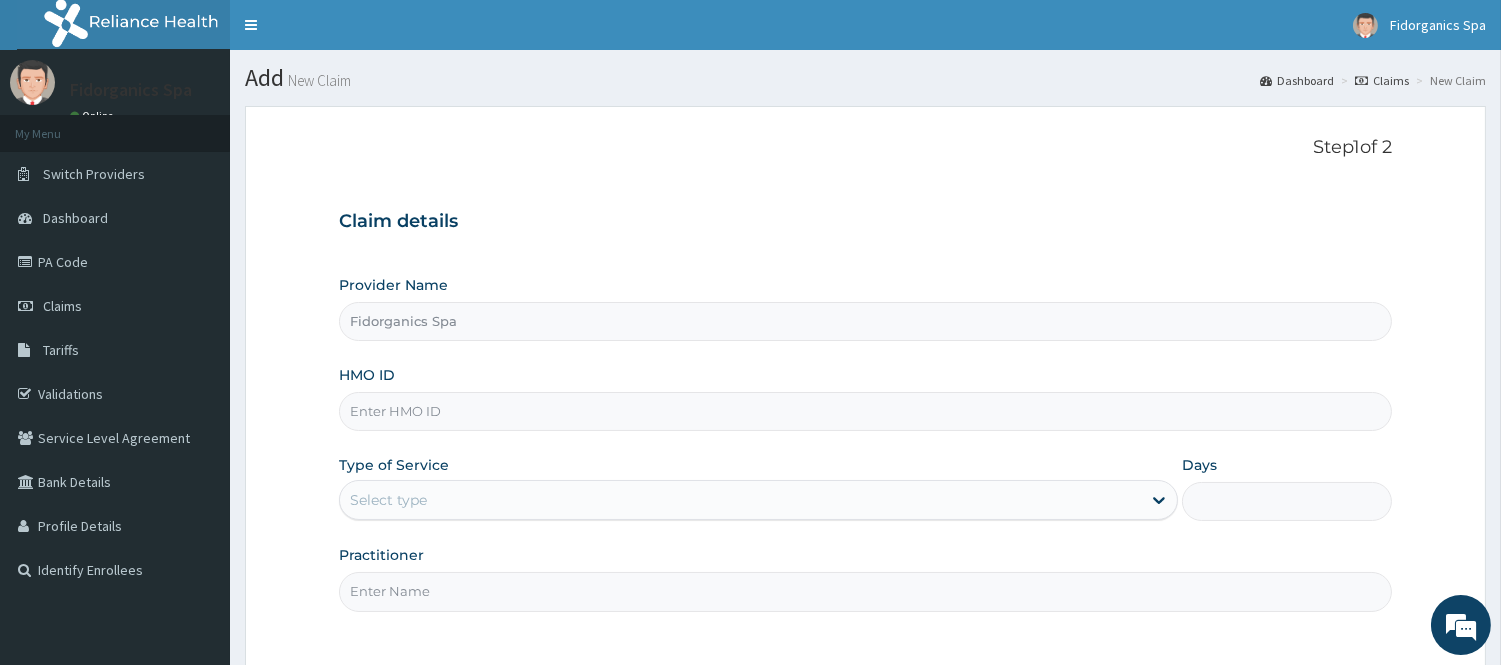 type on "1" 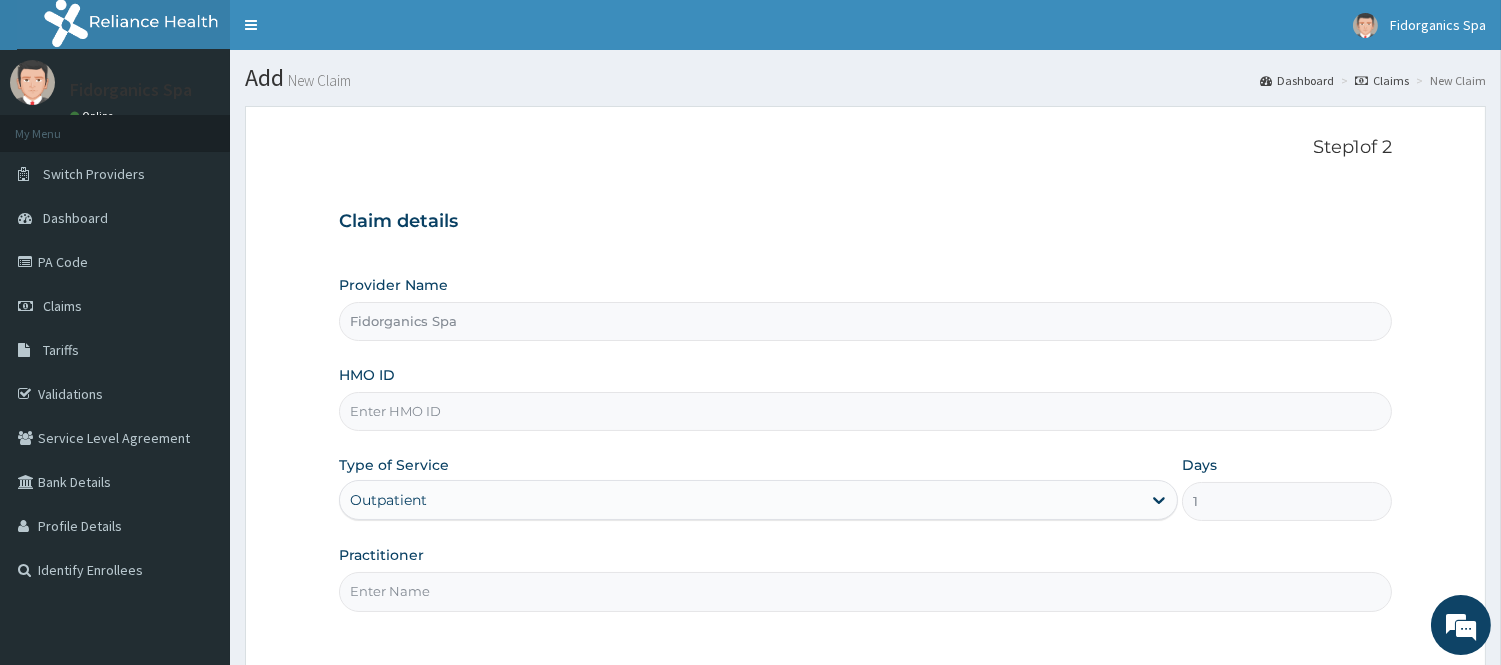 click on "HMO ID" at bounding box center (865, 411) 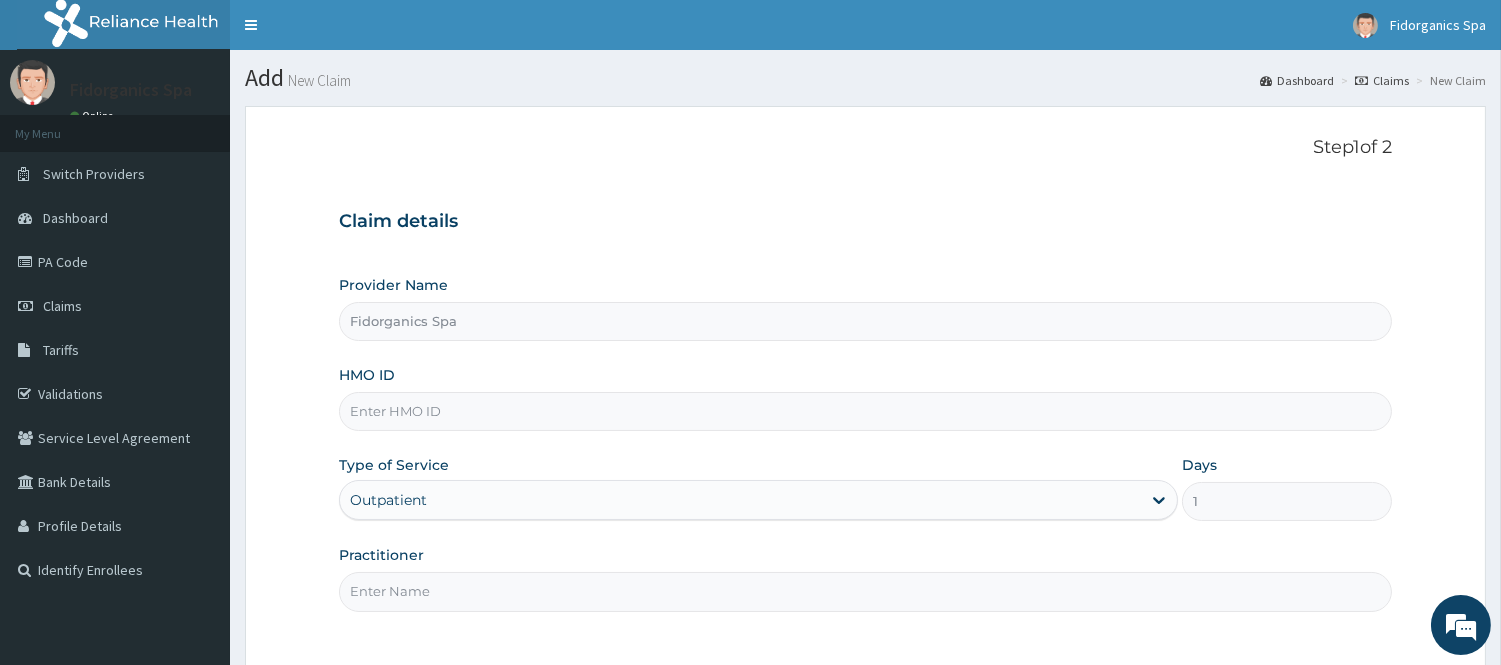 scroll, scrollTop: 0, scrollLeft: 0, axis: both 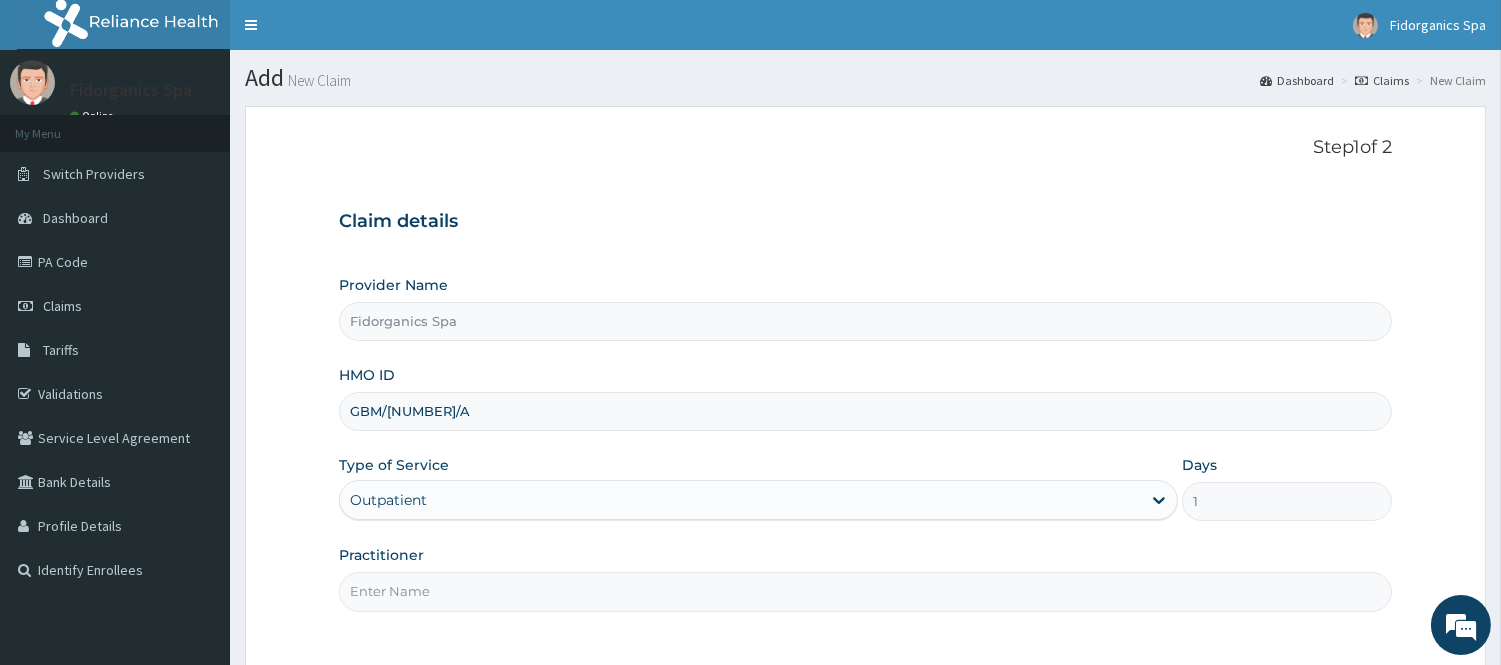 type on "GBM/10080/A" 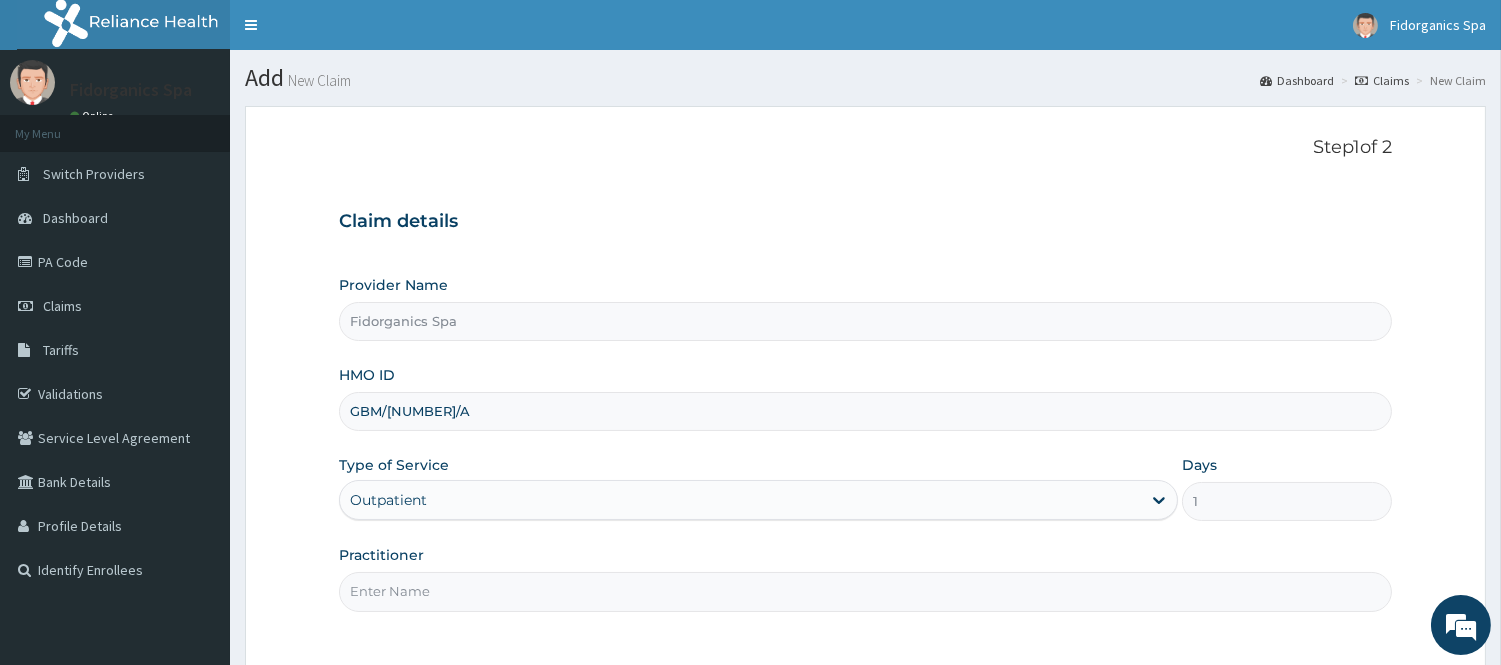 type on "Amanda" 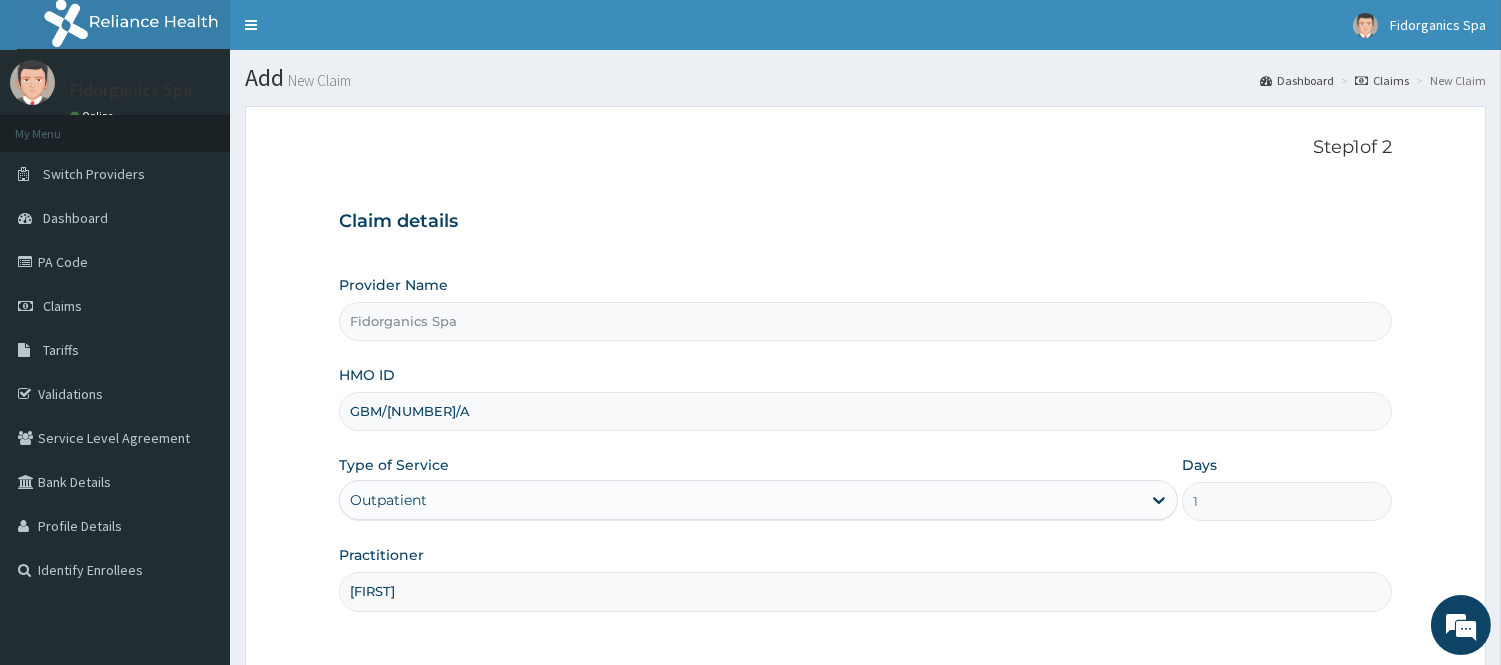 scroll, scrollTop: 44, scrollLeft: 0, axis: vertical 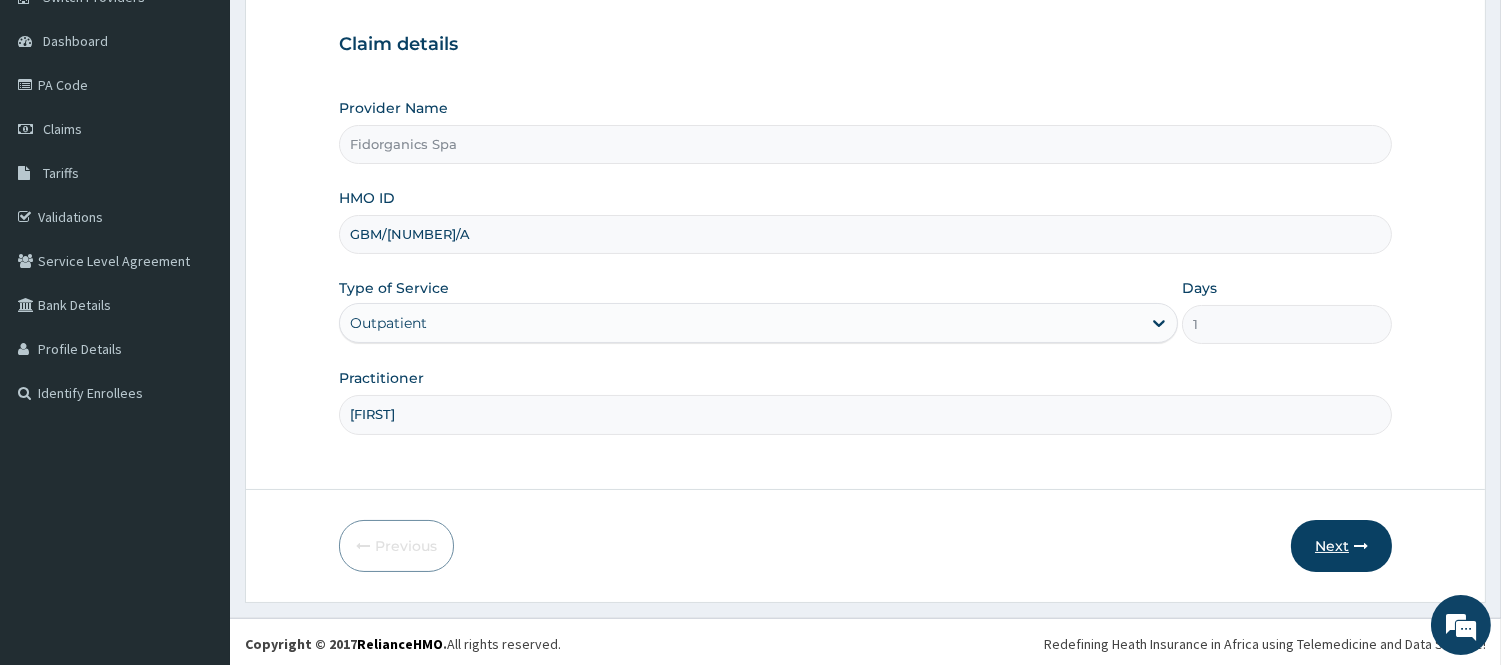 click on "Next" at bounding box center [1341, 546] 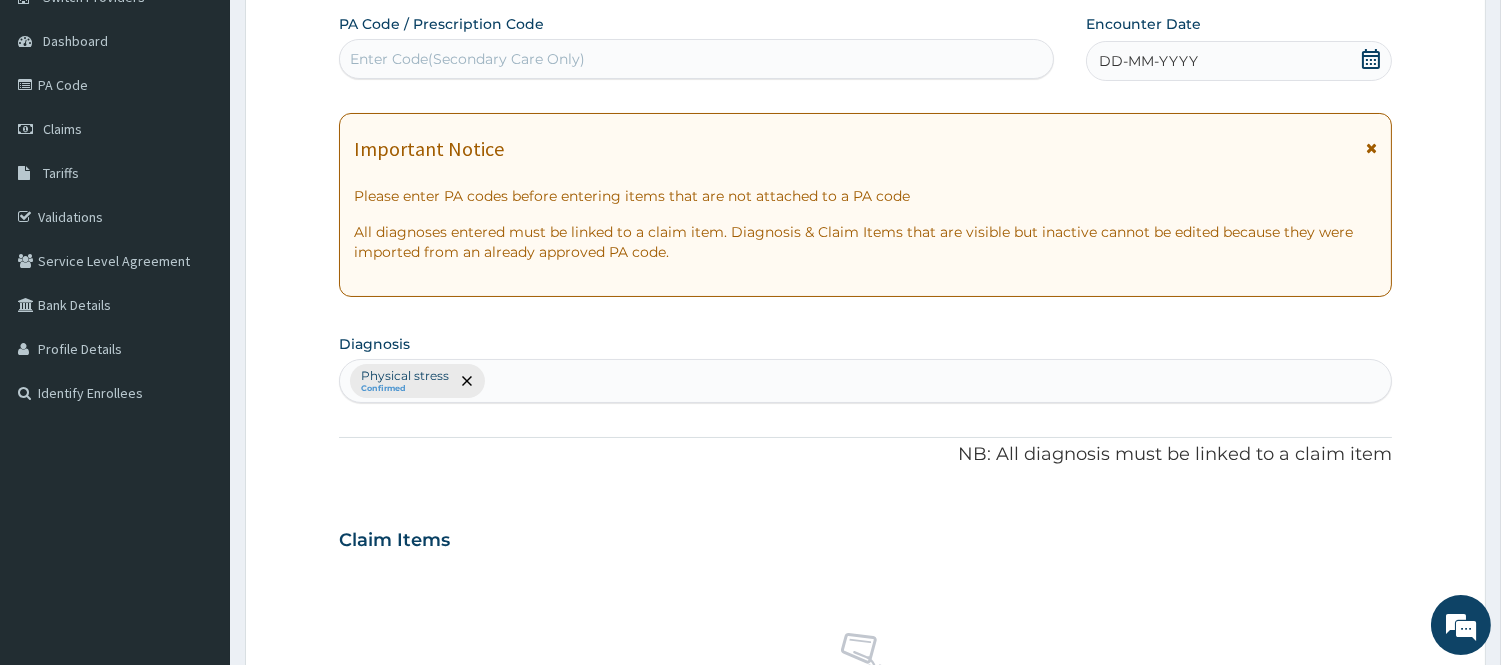 scroll, scrollTop: 0, scrollLeft: 0, axis: both 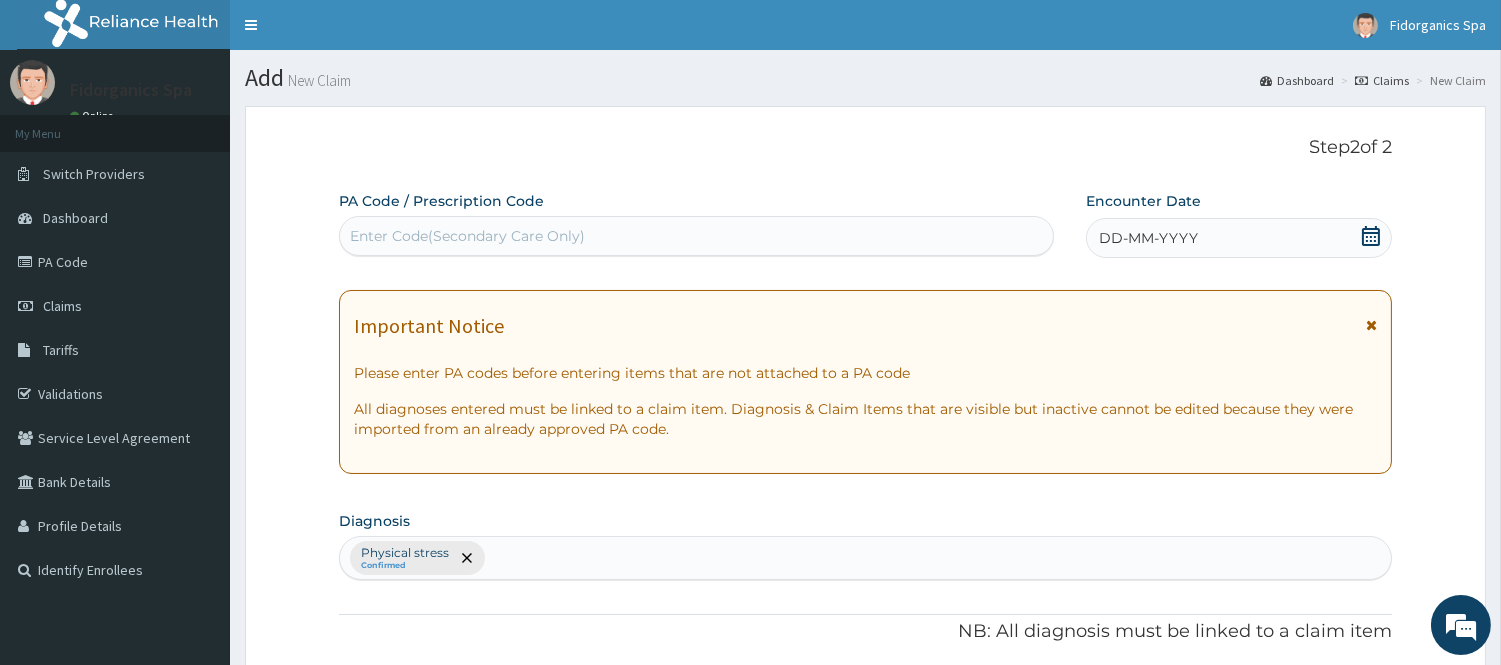 click on "Enter Code(Secondary Care Only)" at bounding box center (467, 236) 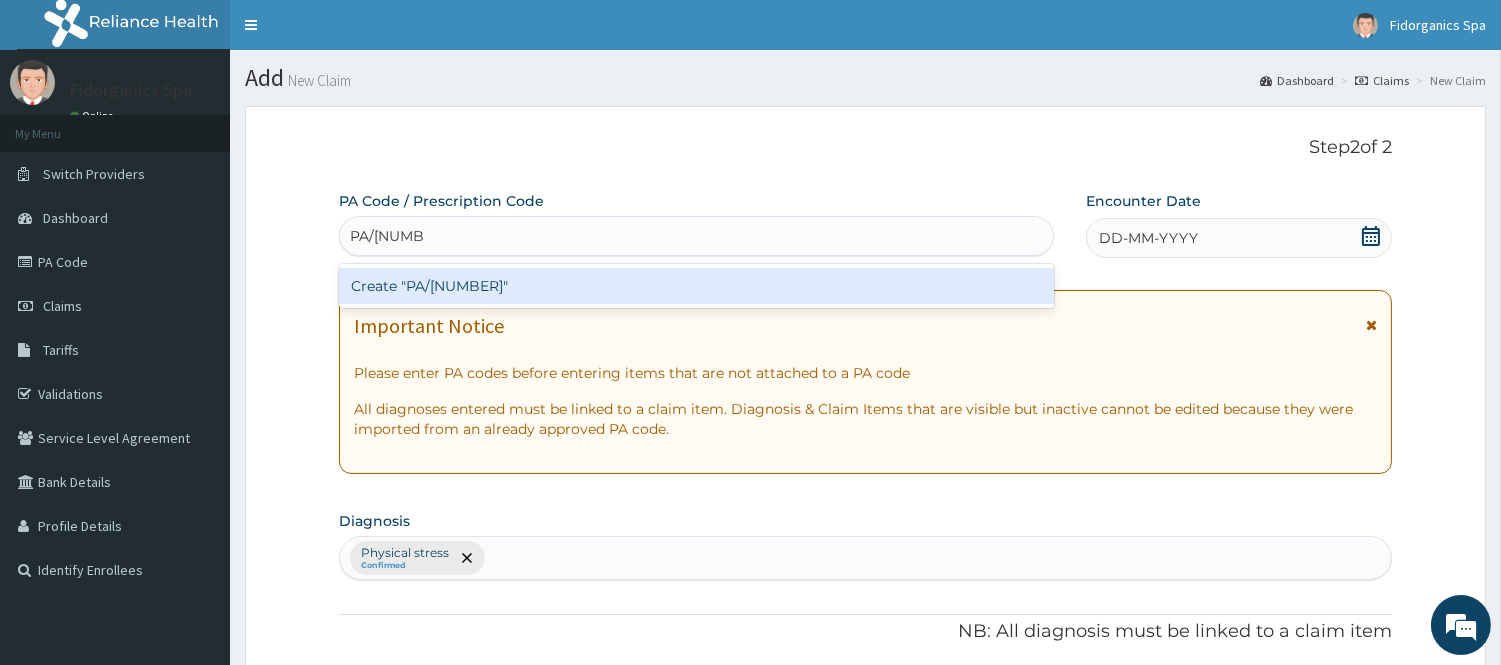 type on "PA/981034" 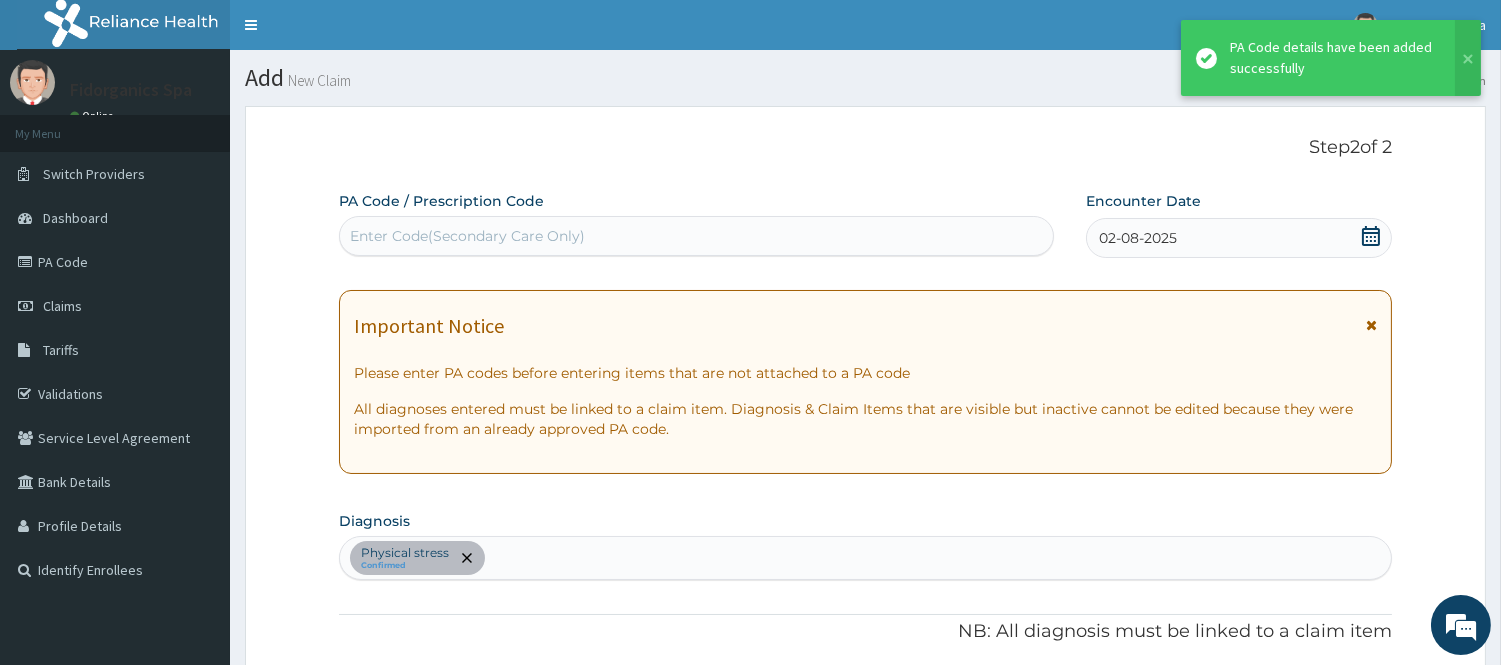 scroll, scrollTop: 497, scrollLeft: 0, axis: vertical 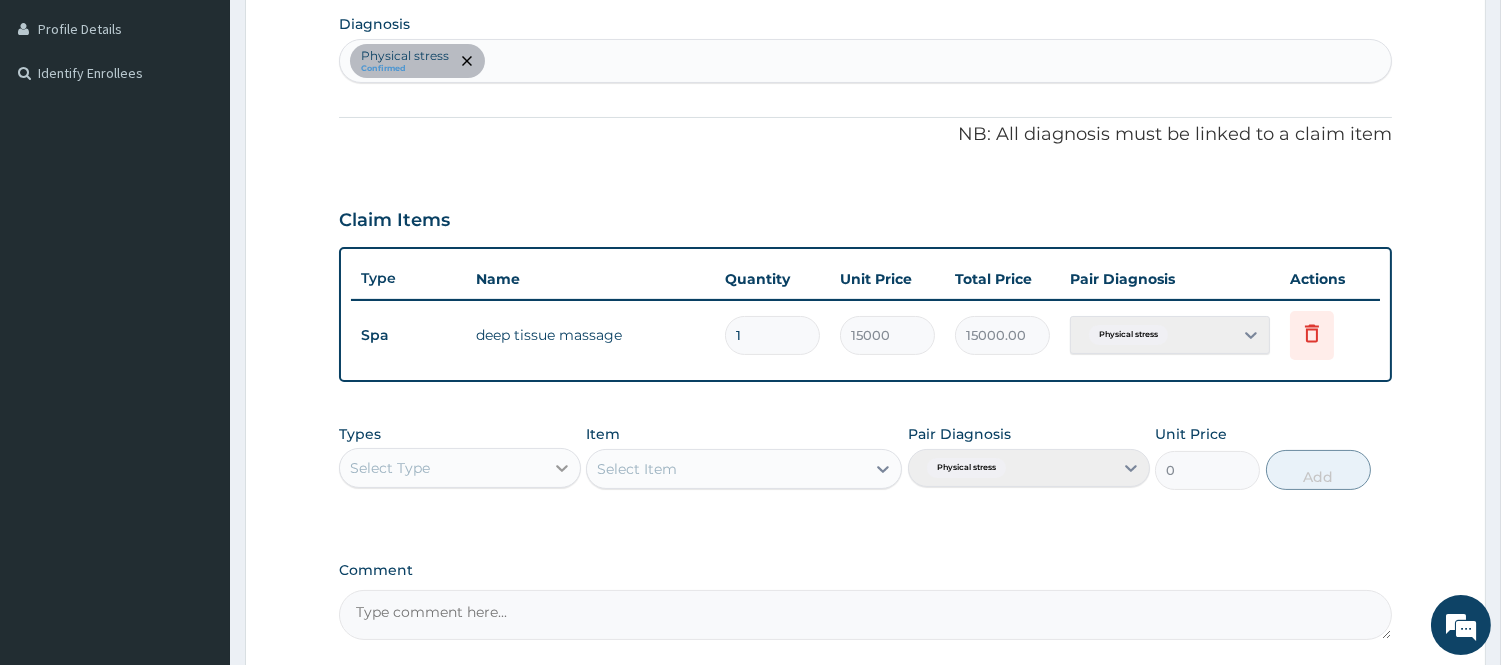 click 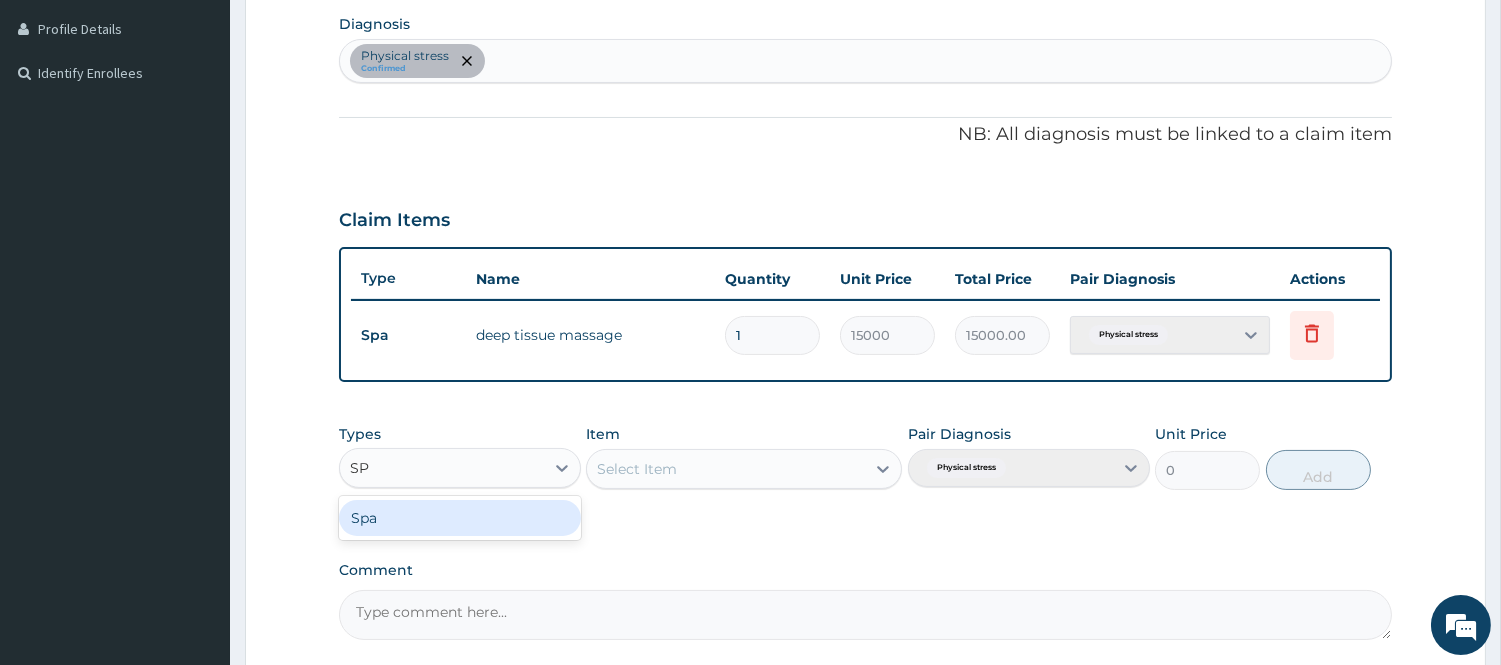 type on "SPA" 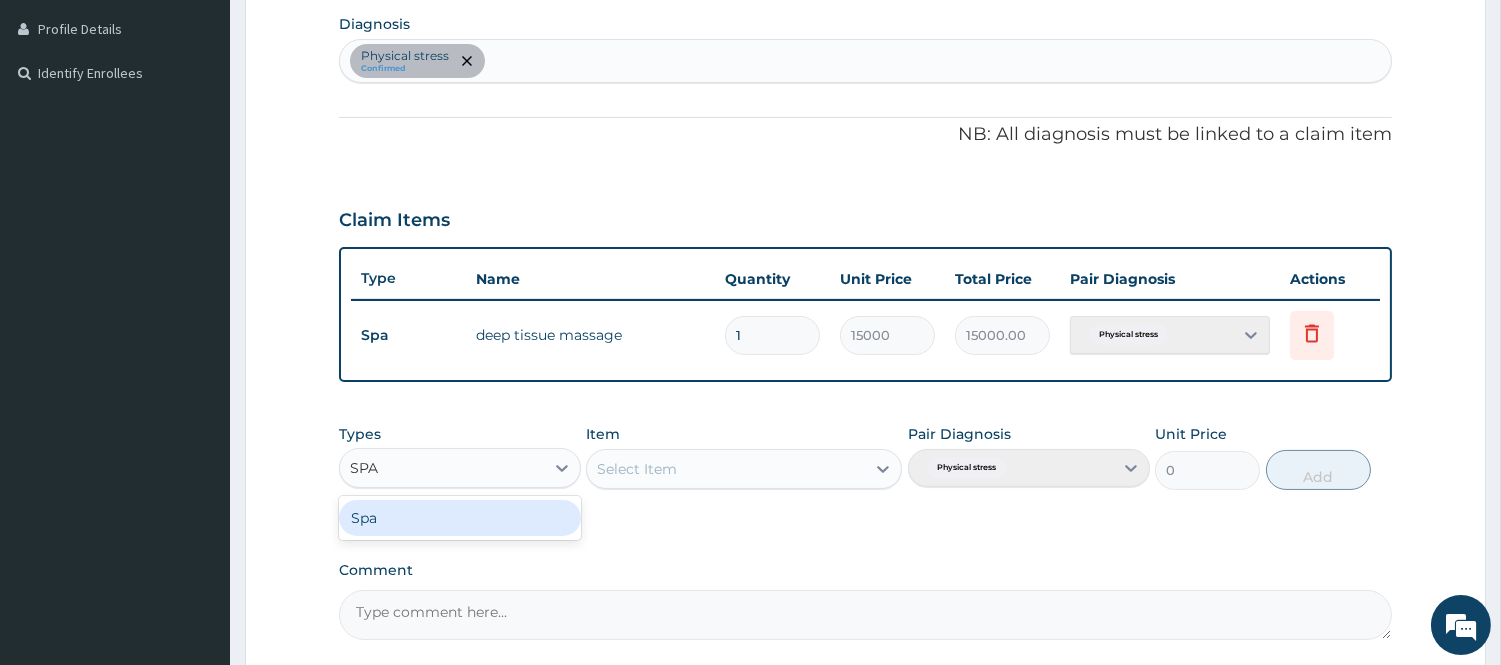 click on "Spa" at bounding box center (460, 518) 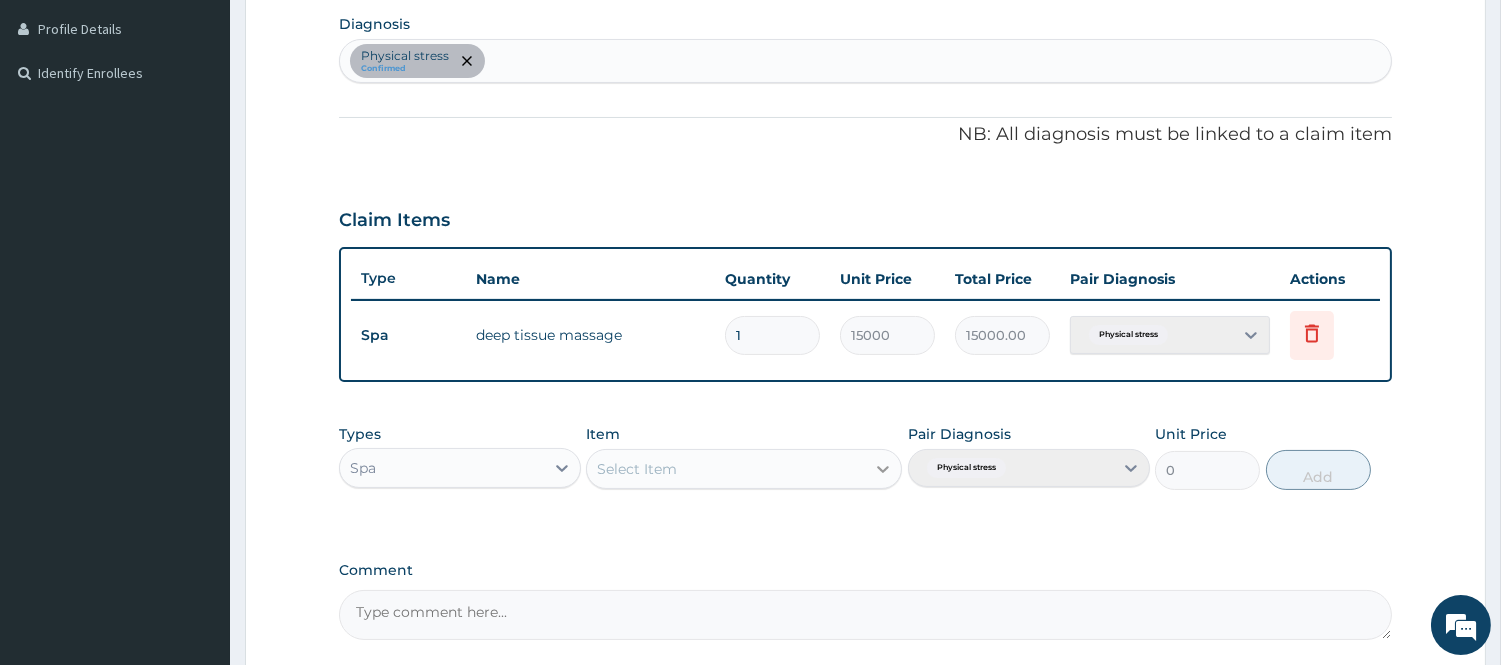 click 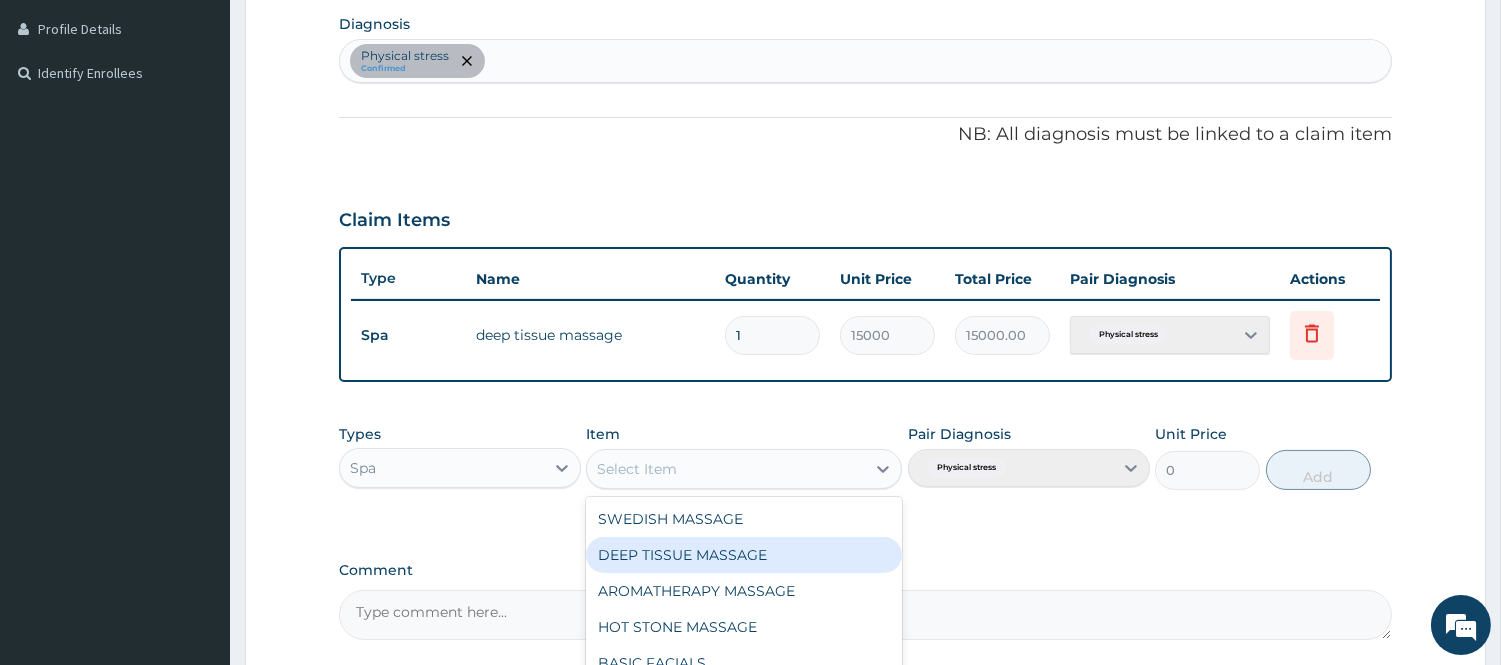 click on "DEEP TISSUE MASSAGE" at bounding box center (744, 555) 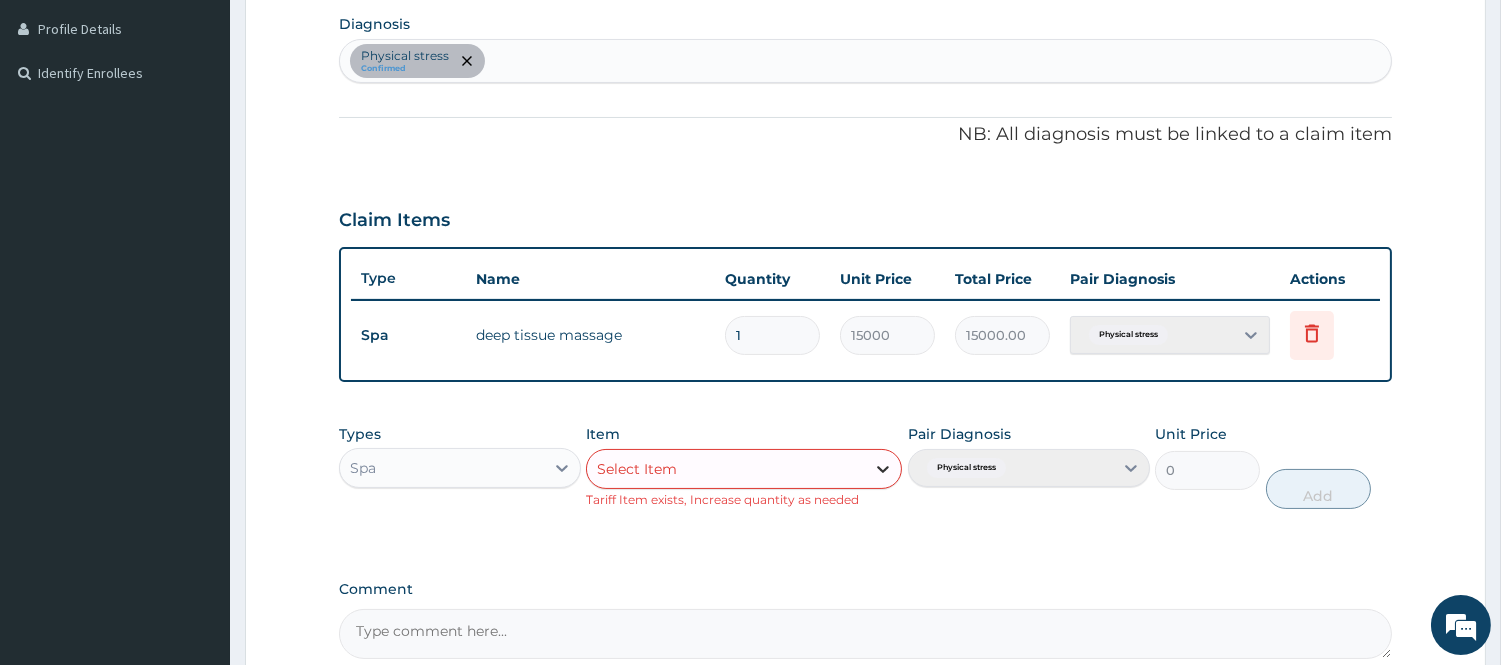 click at bounding box center (883, 469) 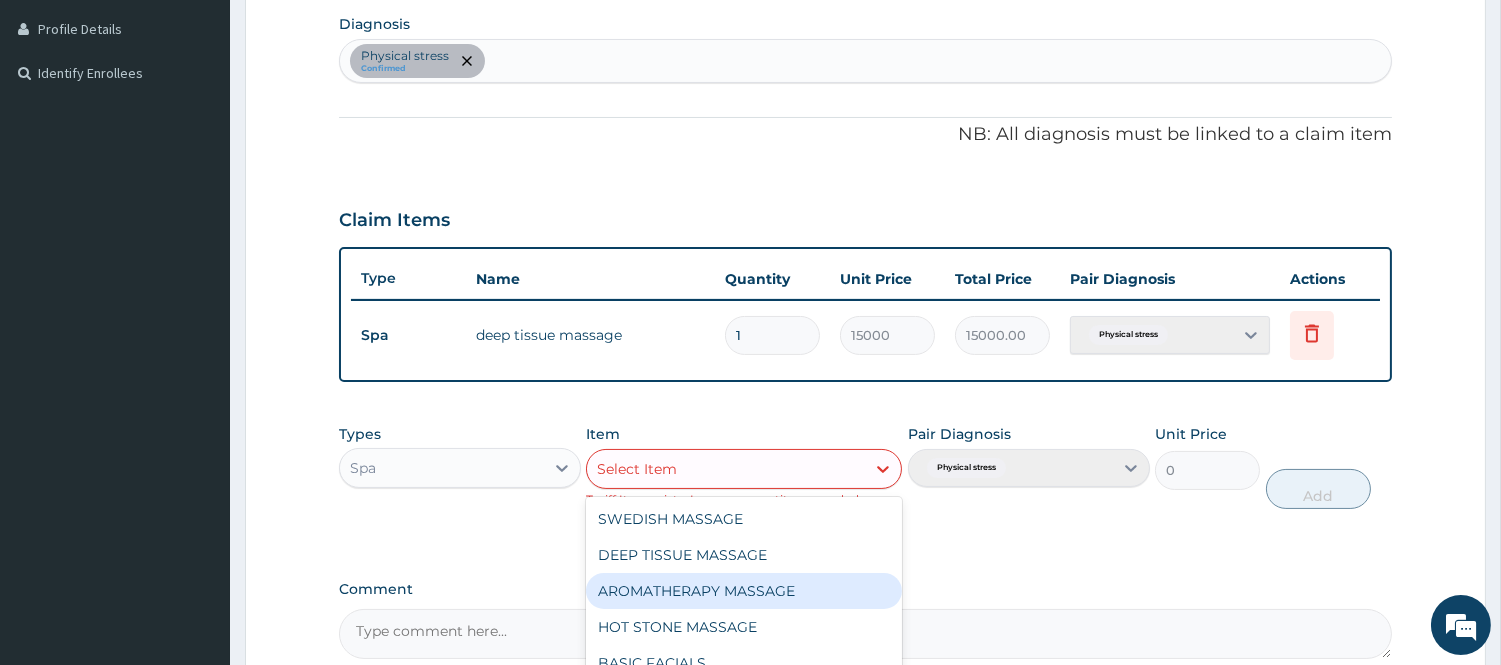 click on "AROMATHERAPY MASSAGE" at bounding box center [744, 591] 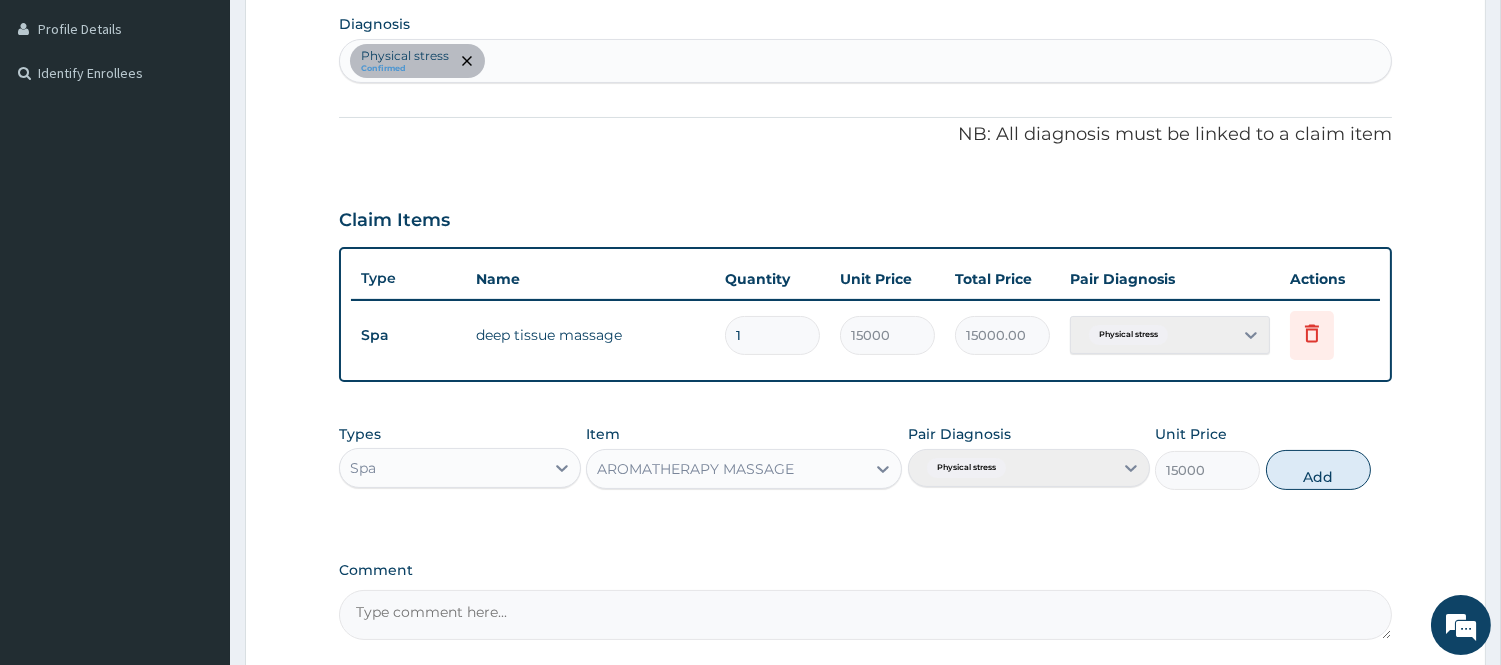 click on "Pair Diagnosis Physical stress" at bounding box center [1029, 457] 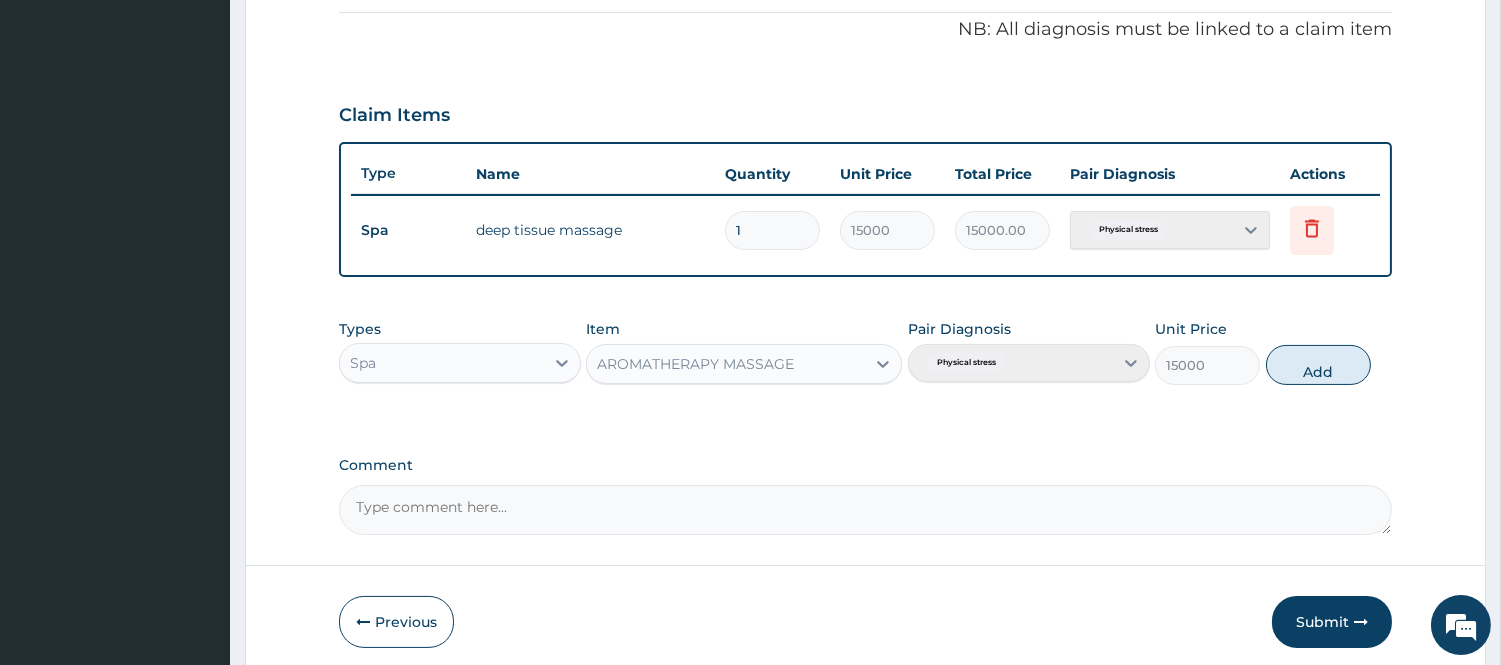 scroll, scrollTop: 680, scrollLeft: 0, axis: vertical 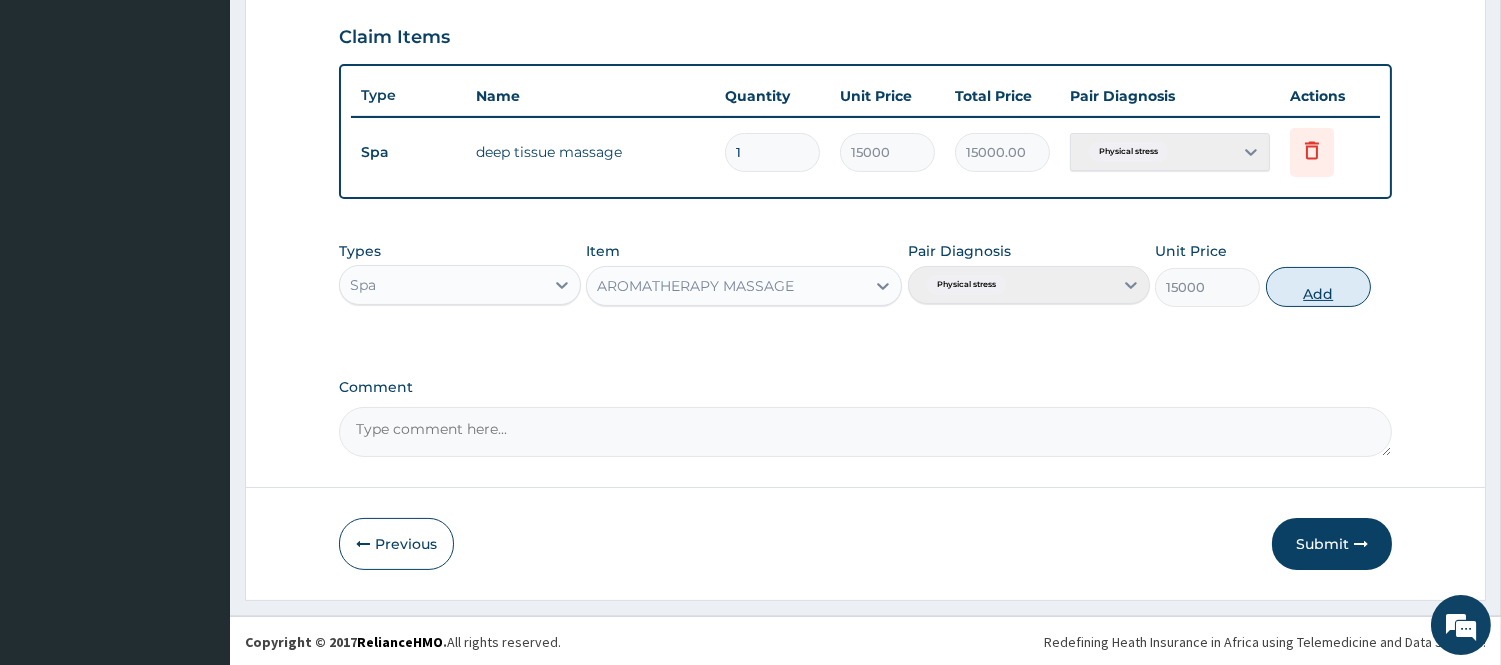 click on "Add" at bounding box center [1318, 287] 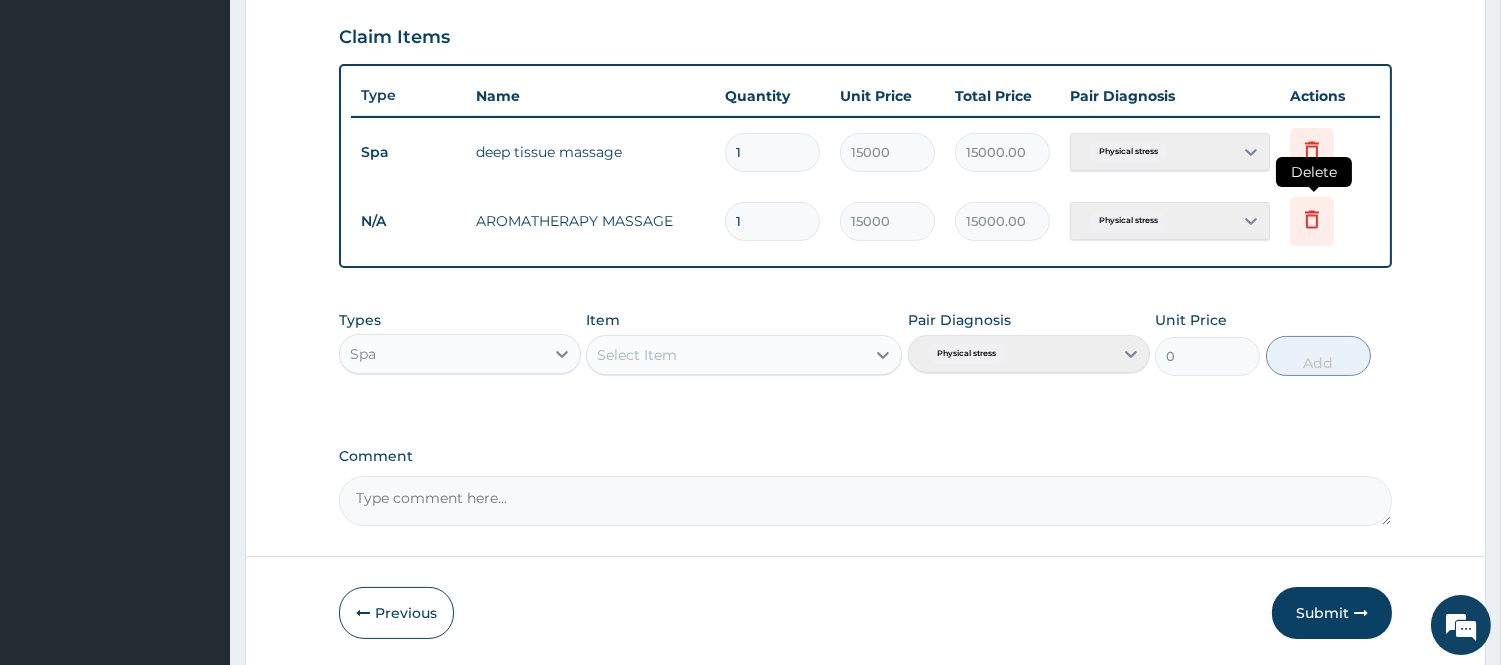 click 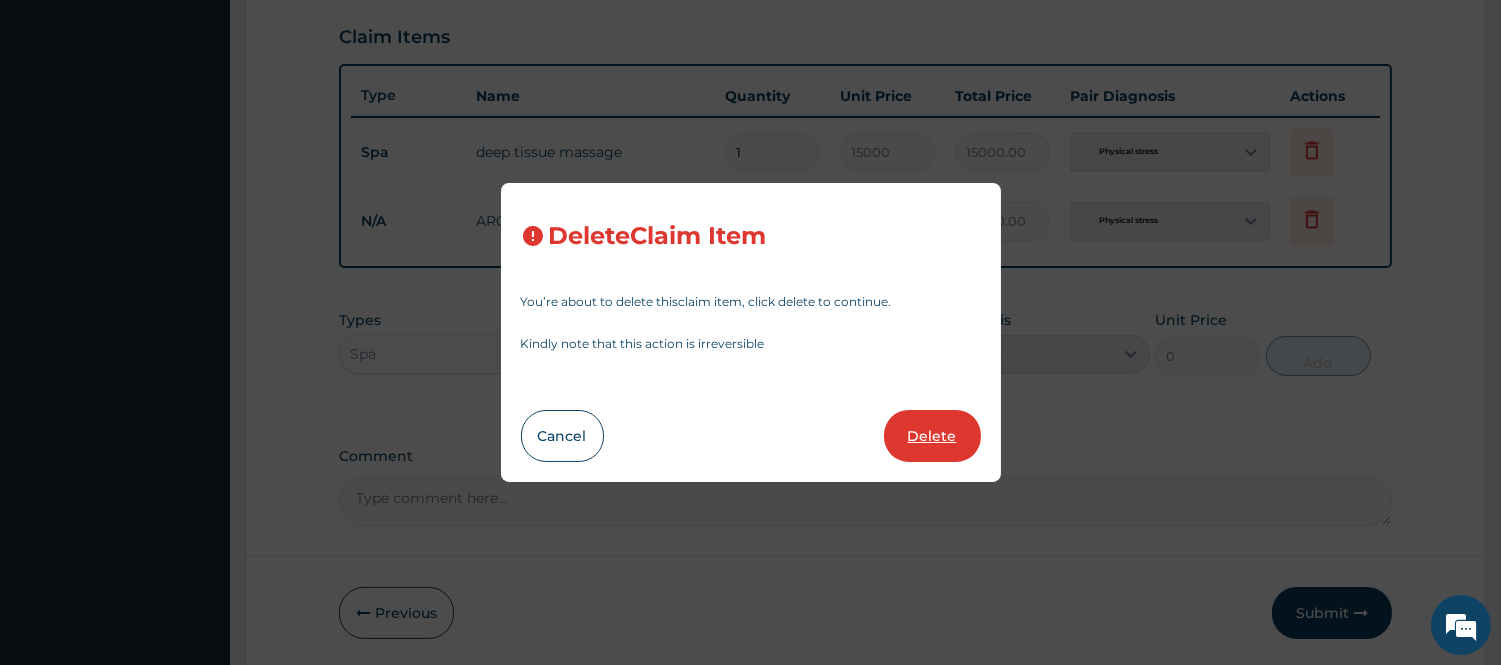 click on "Delete" at bounding box center (932, 436) 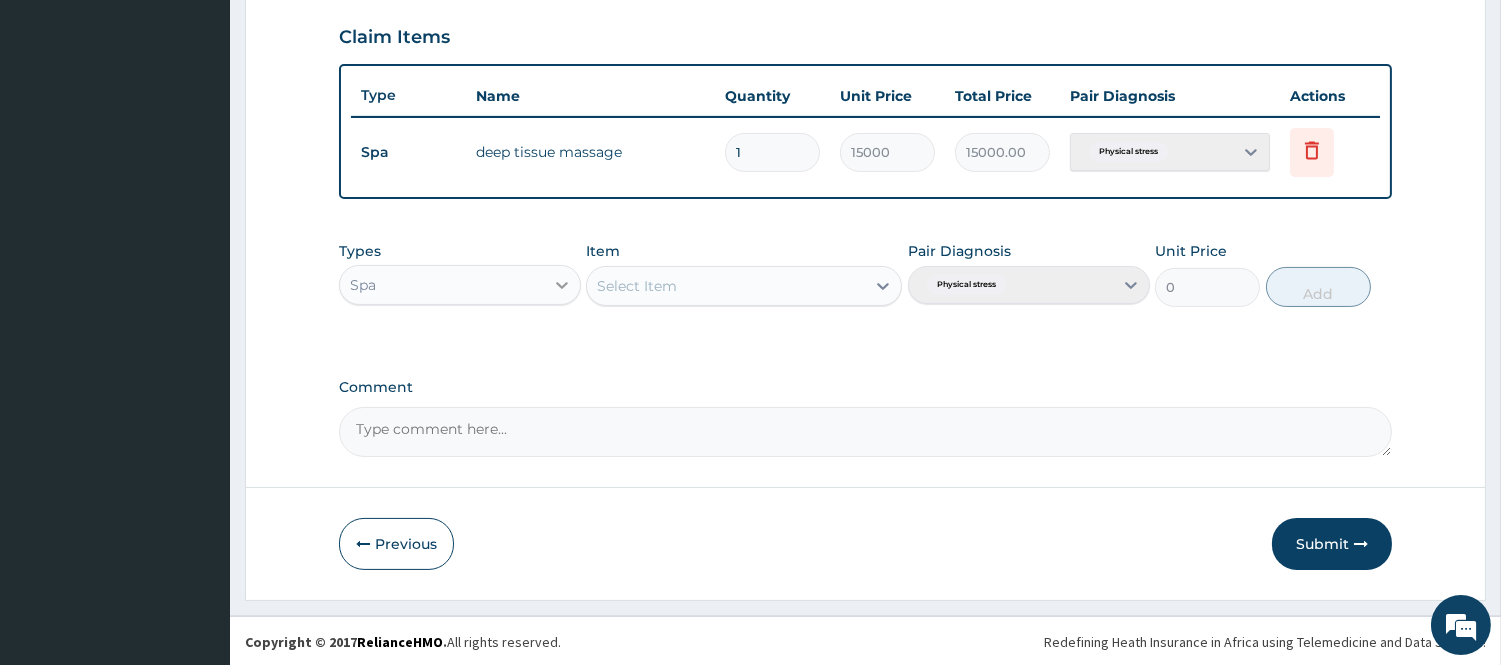 click 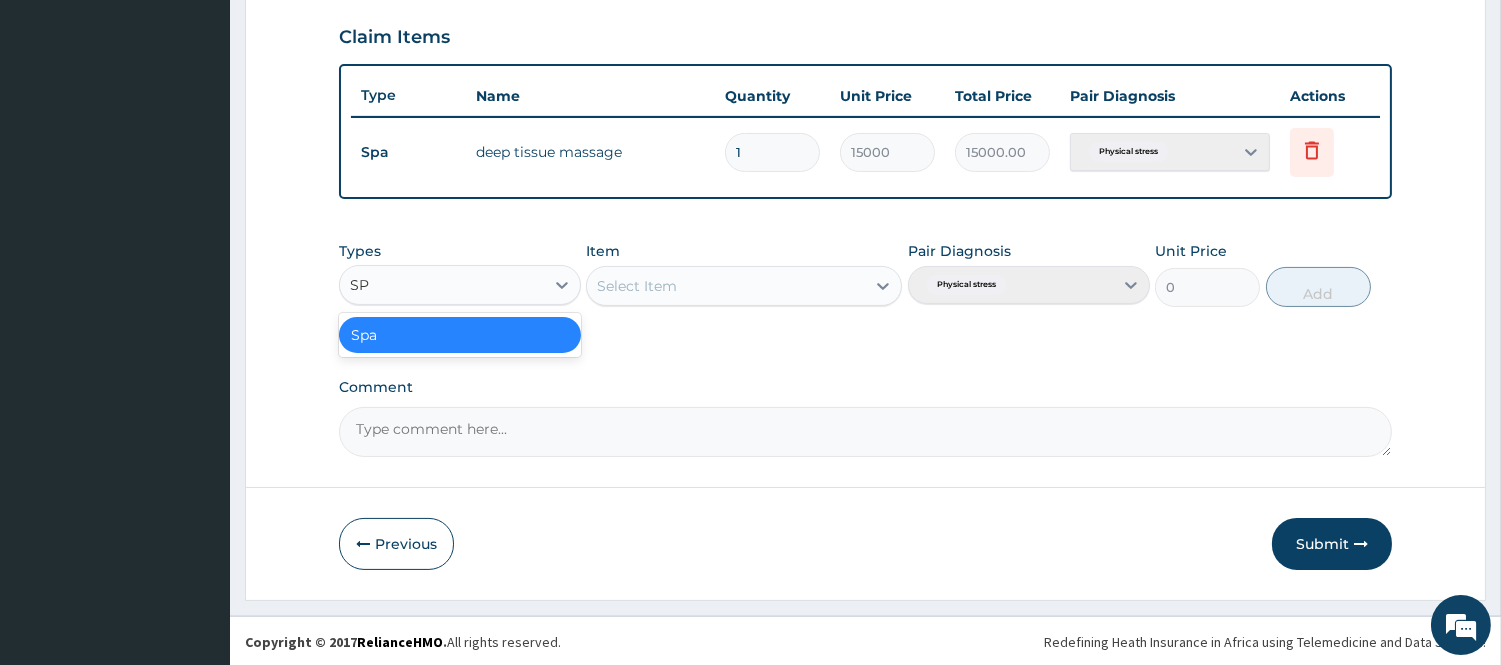 type on "SPA" 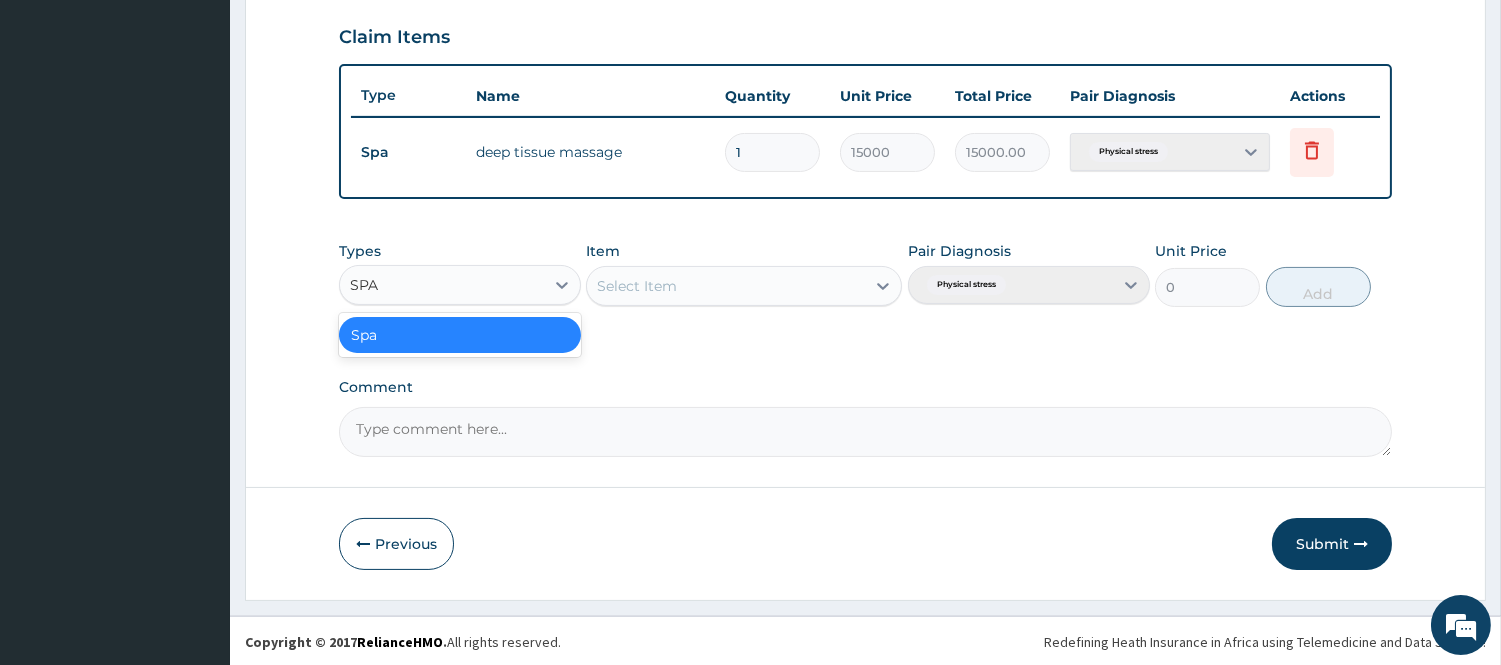 click on "Spa" at bounding box center [460, 335] 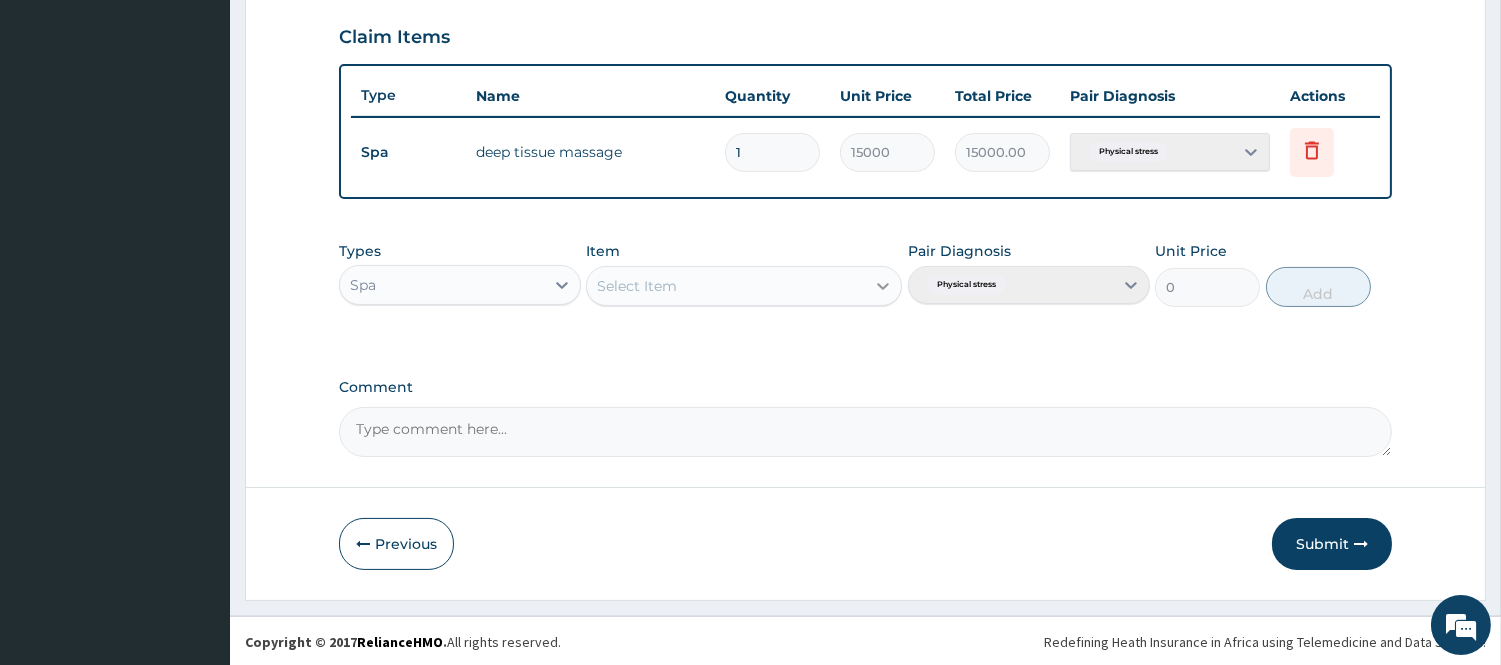 click 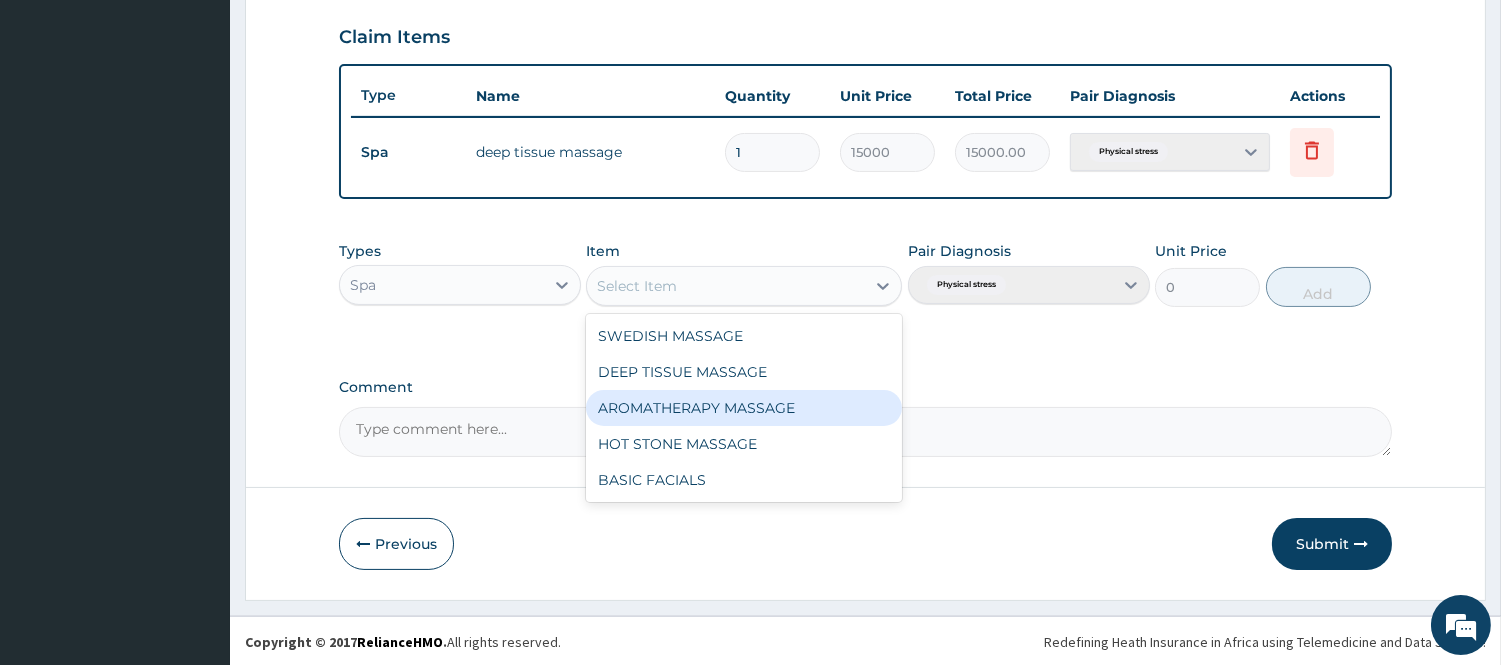 click on "AROMATHERAPY MASSAGE" at bounding box center [744, 408] 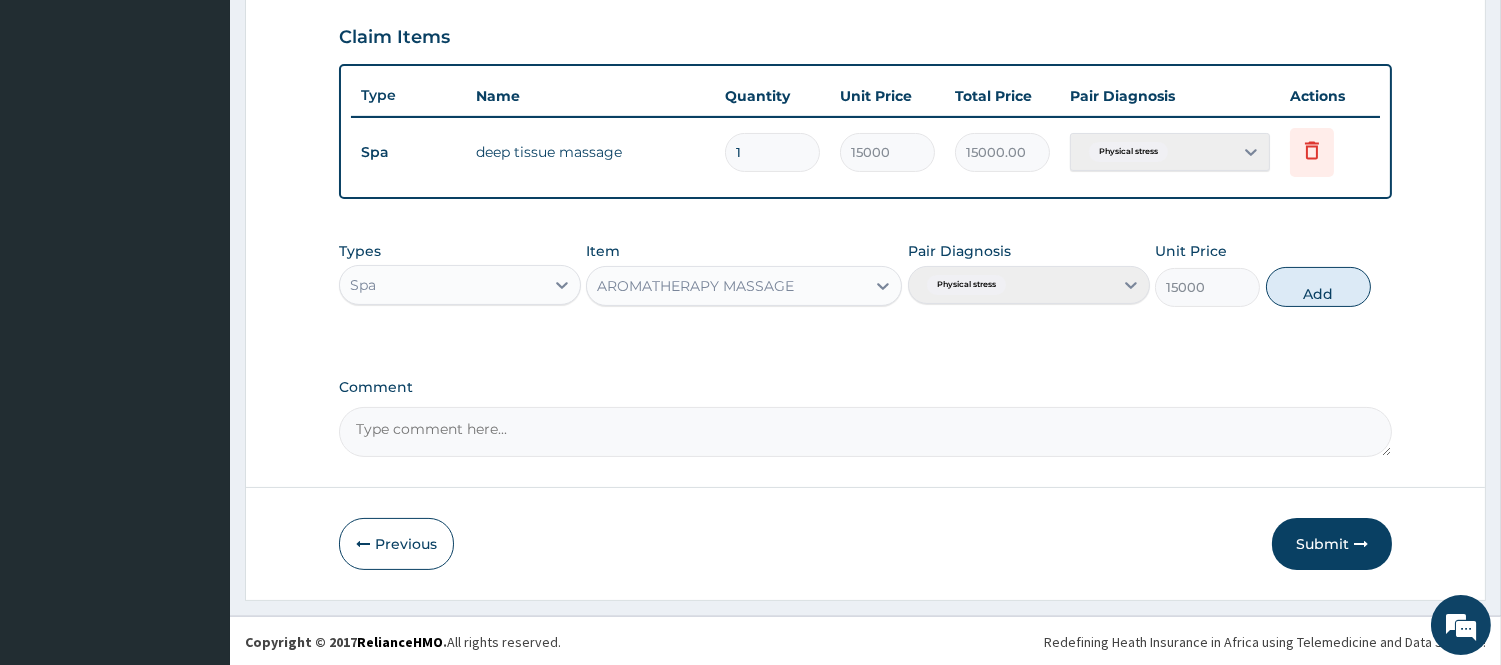 click on "Pair Diagnosis Physical stress" at bounding box center (1029, 274) 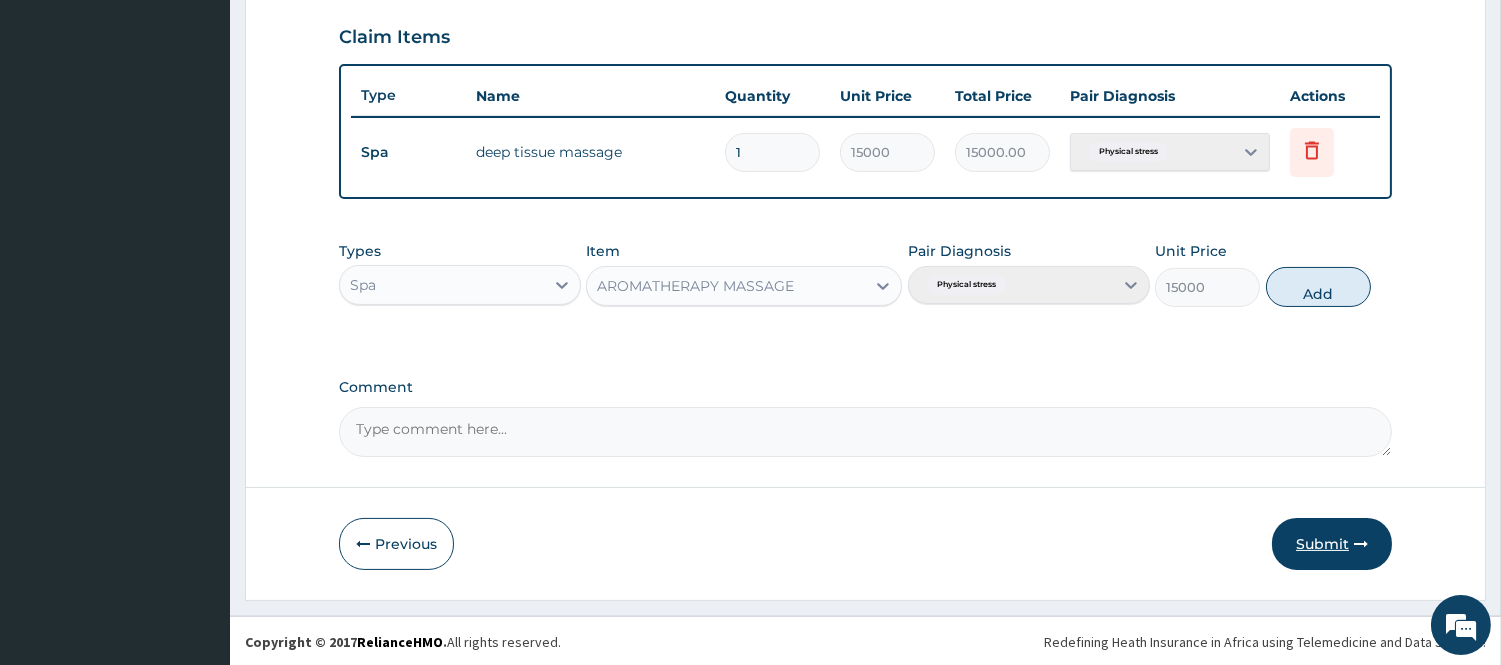 click on "Submit" at bounding box center [1332, 544] 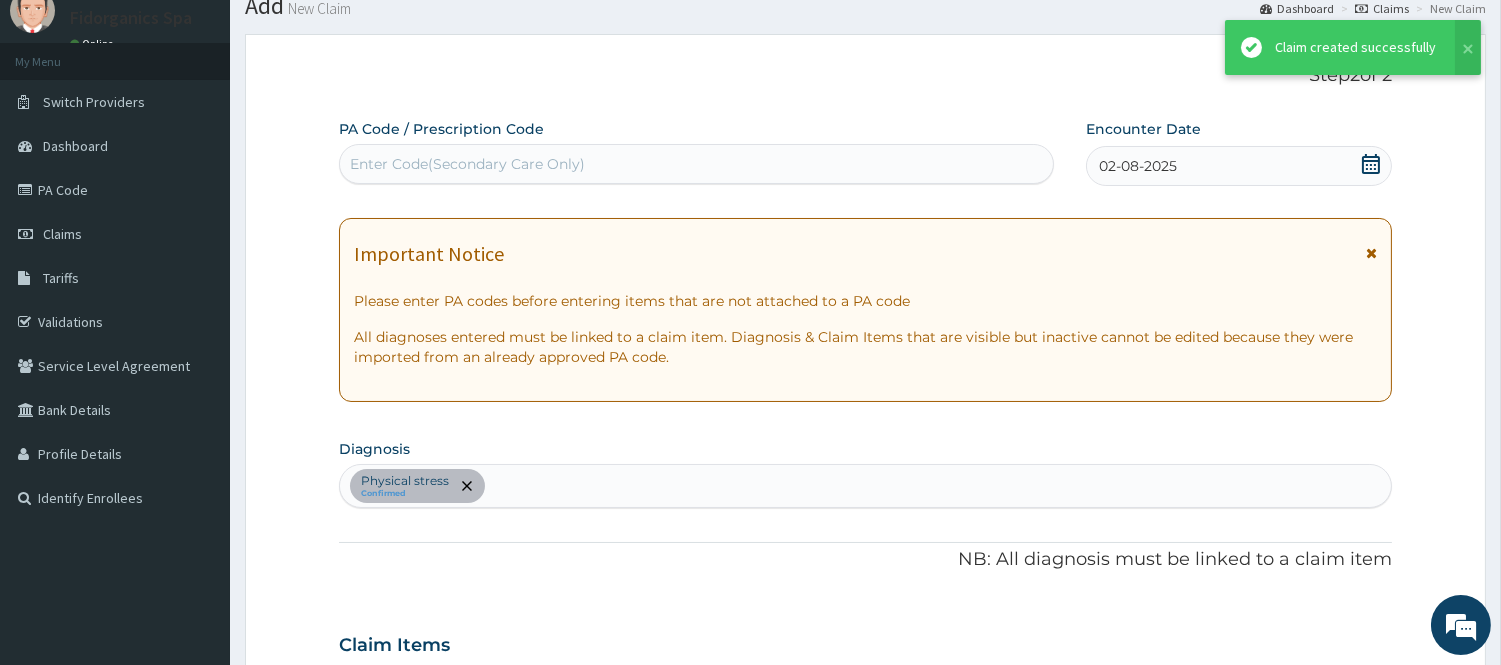 scroll, scrollTop: 680, scrollLeft: 0, axis: vertical 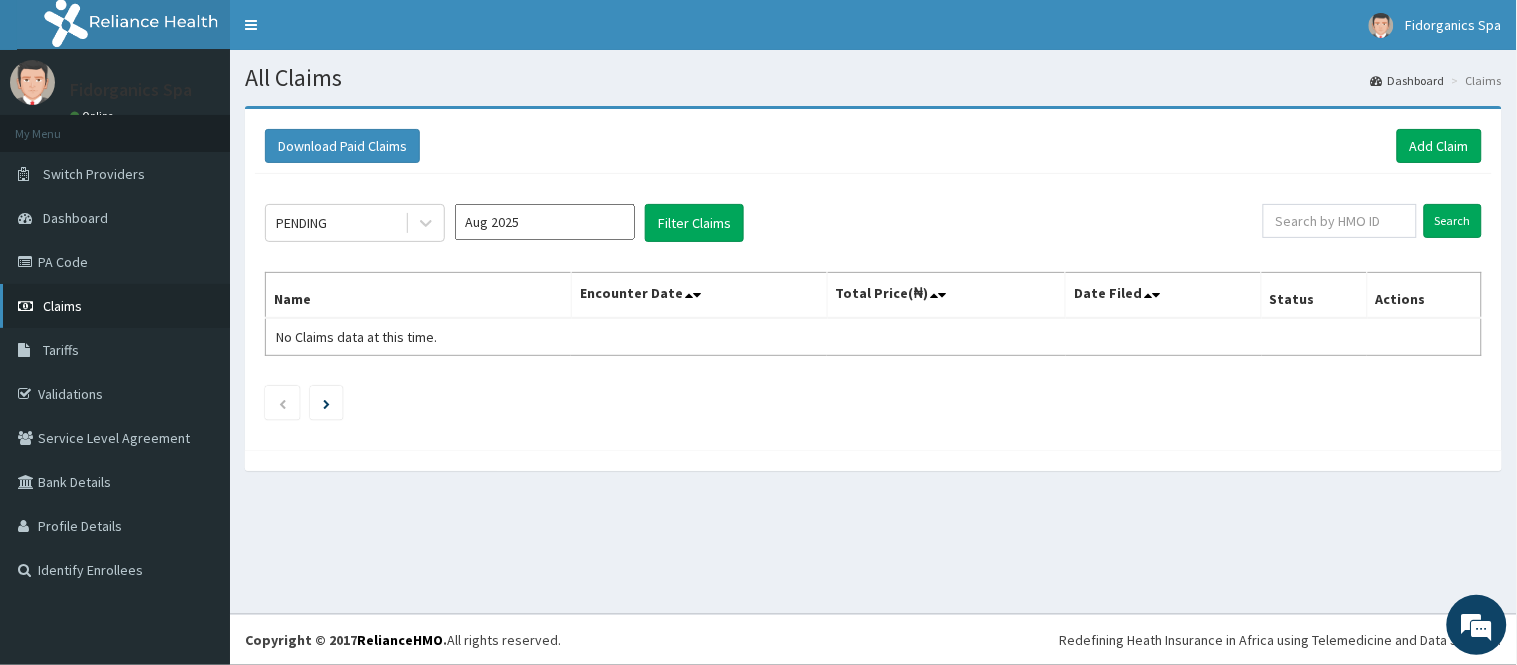 click on "Claims" at bounding box center [115, 306] 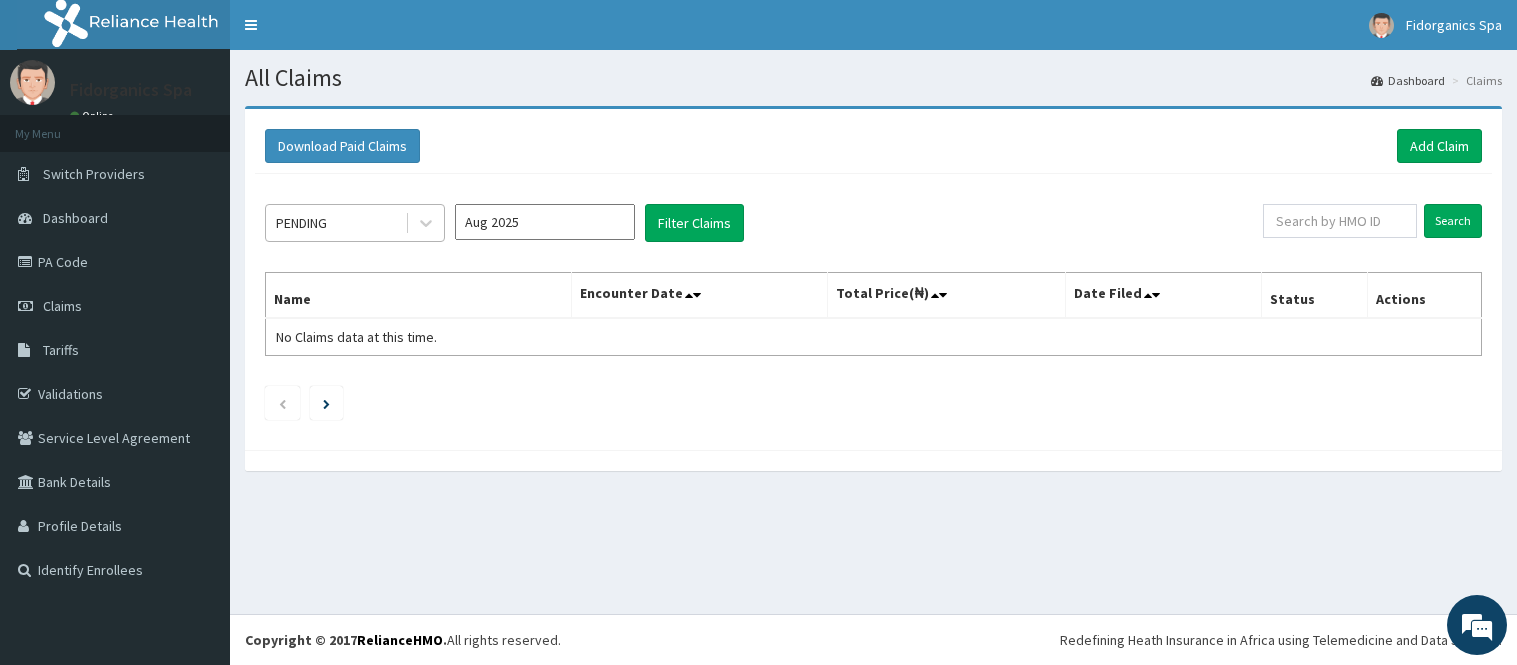 scroll, scrollTop: 0, scrollLeft: 0, axis: both 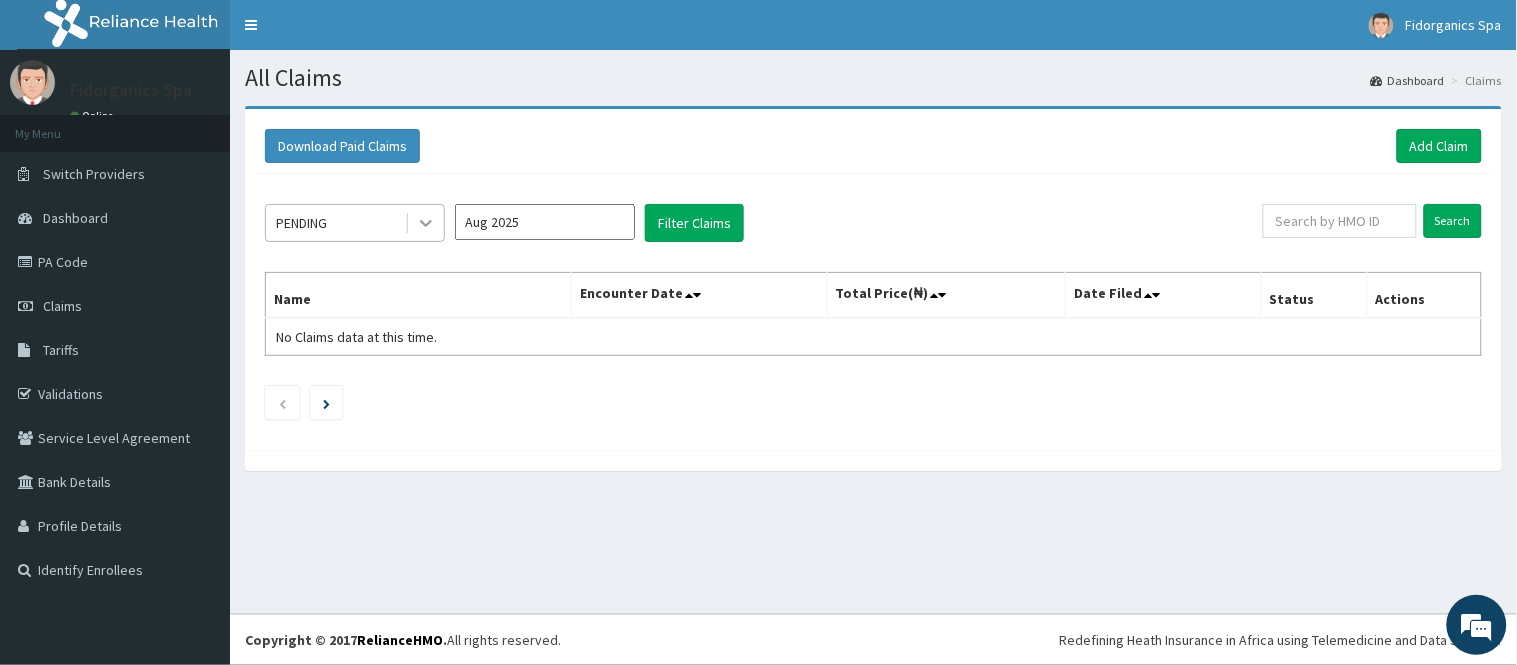click 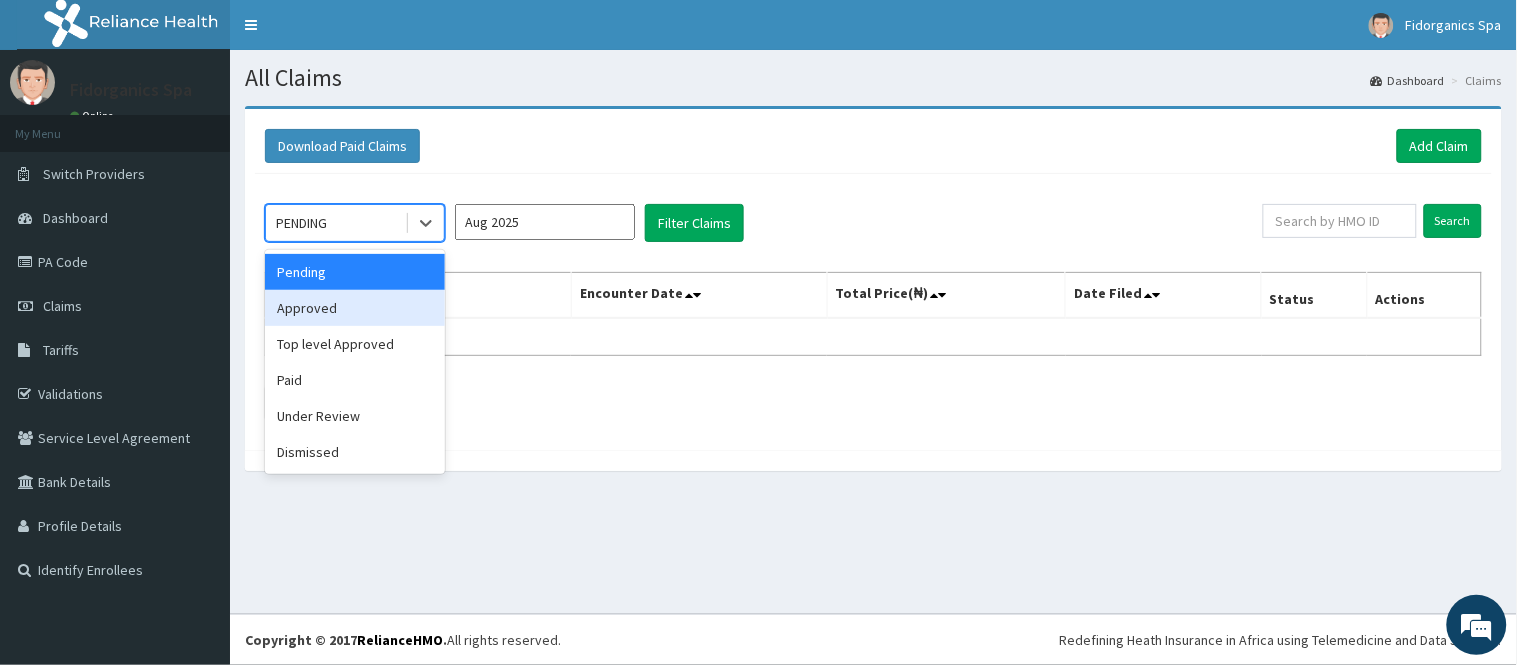 click on "Approved" at bounding box center (355, 308) 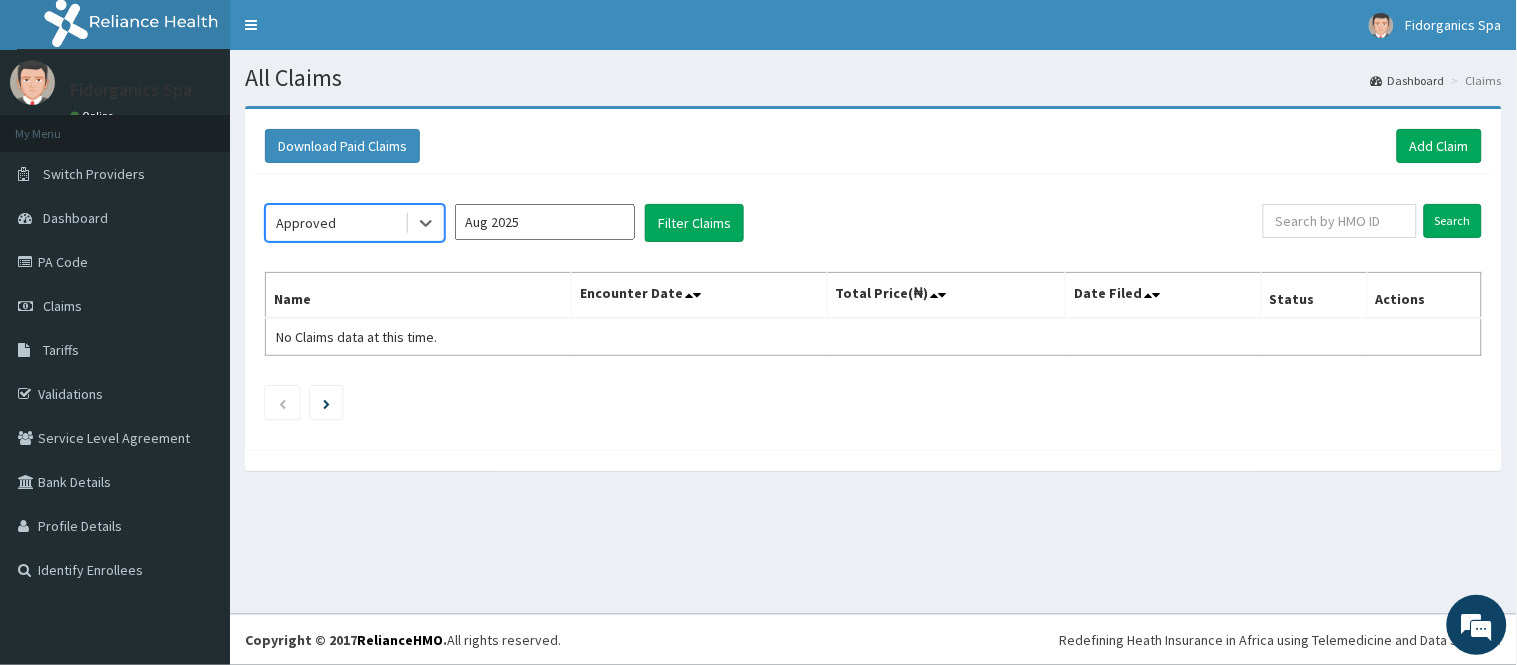scroll, scrollTop: 0, scrollLeft: 0, axis: both 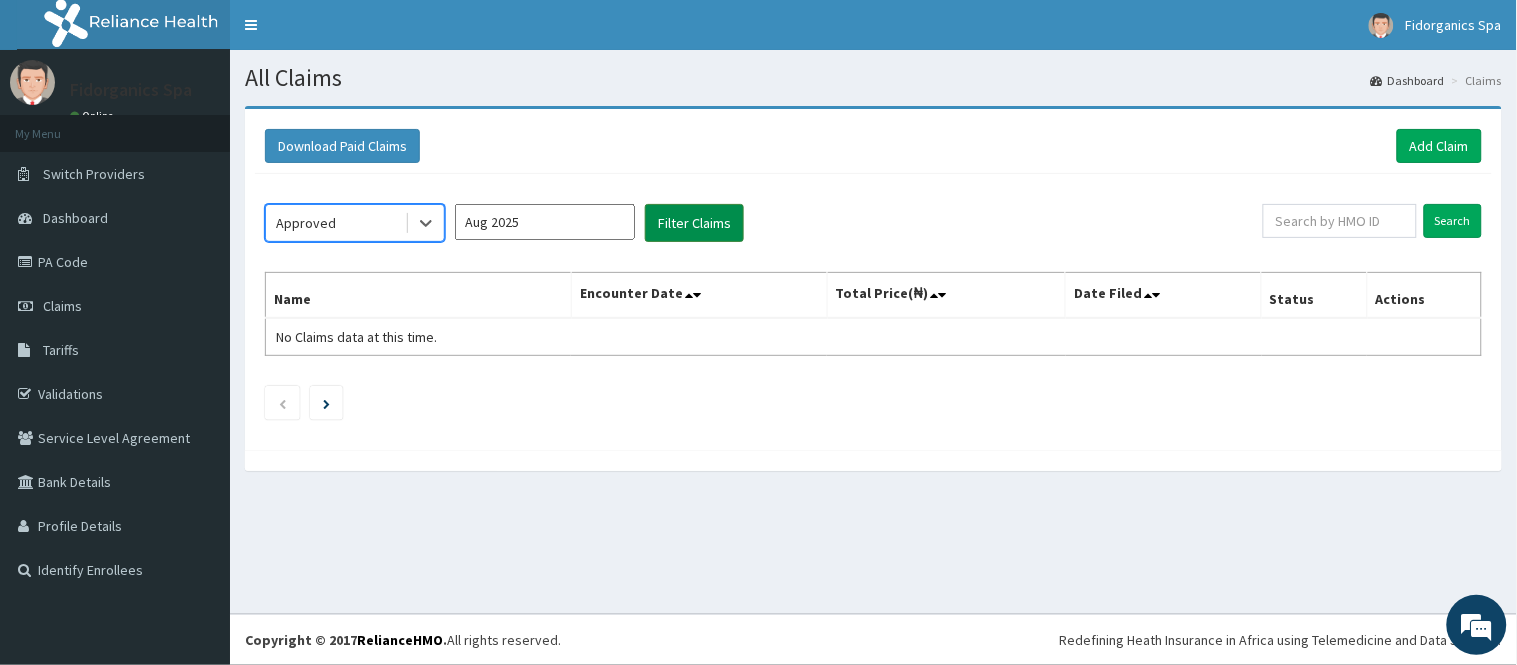 click on "Filter Claims" at bounding box center (694, 223) 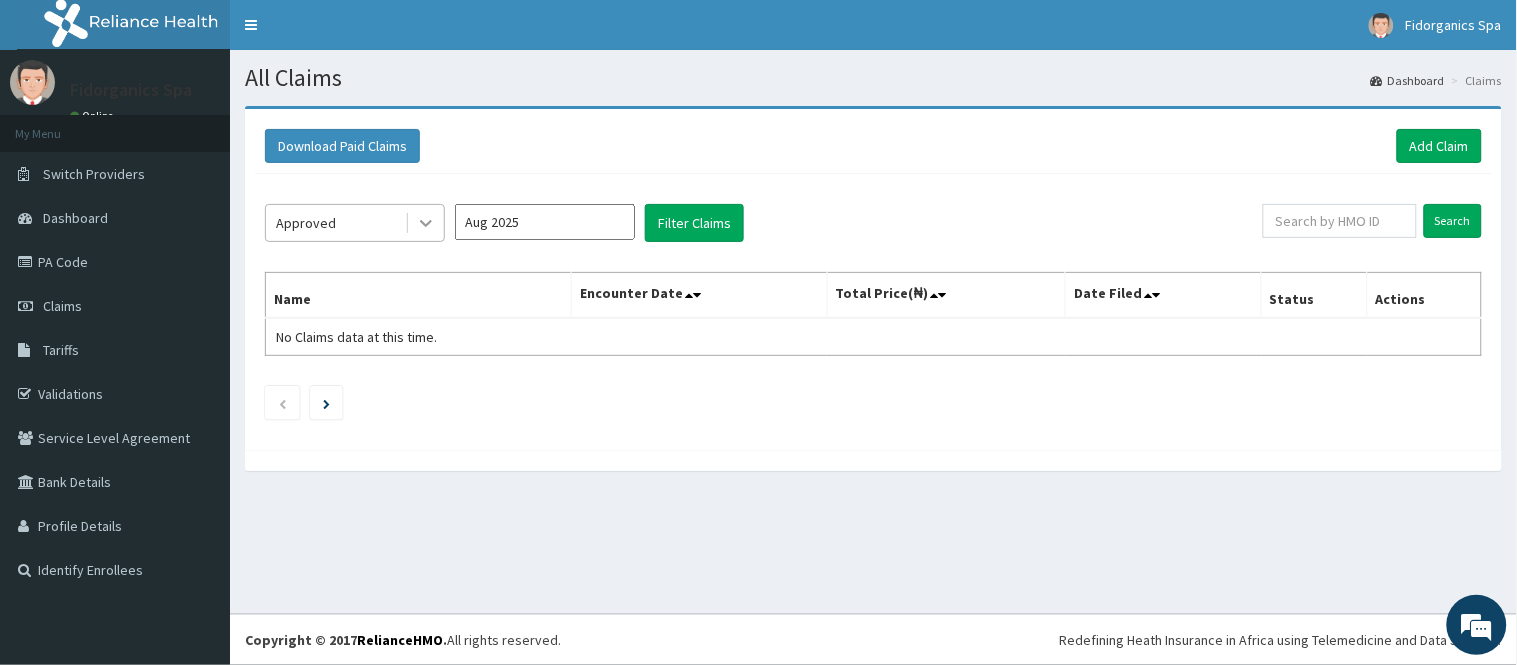 click 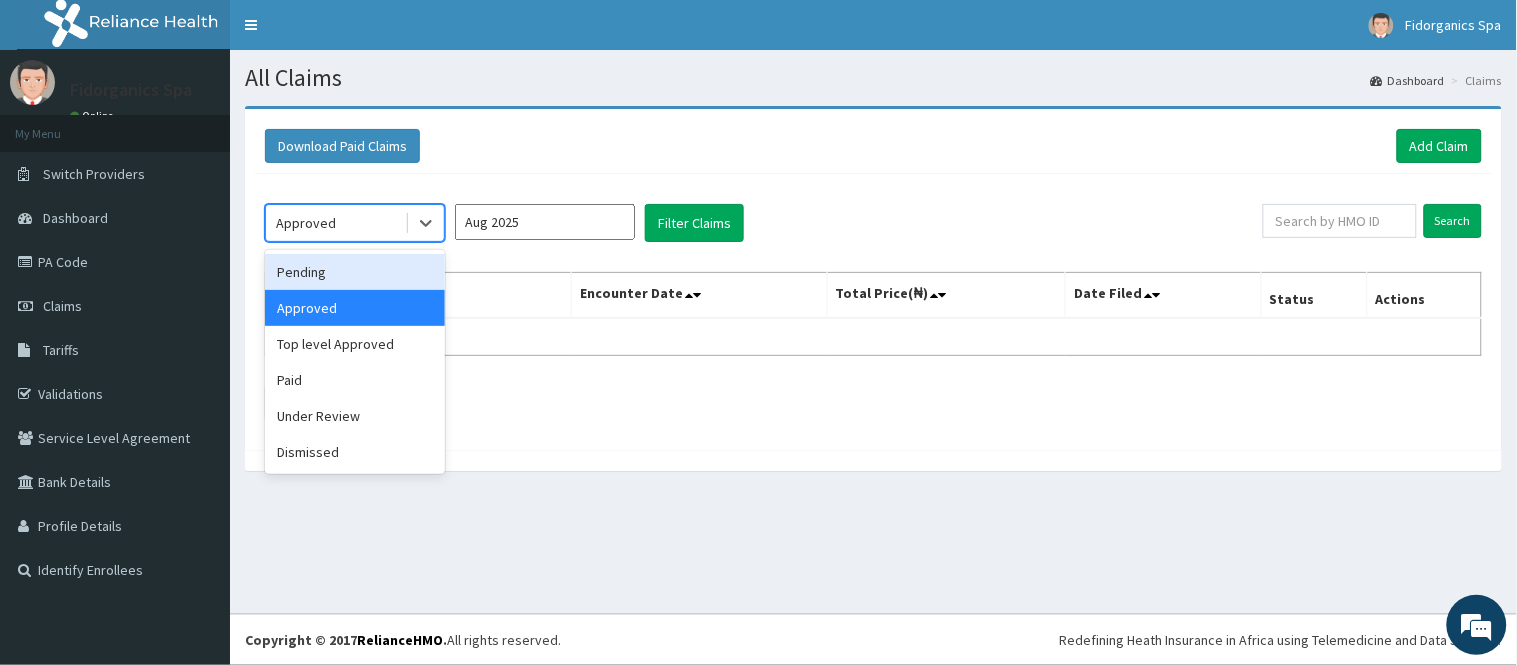 click on "Pending" at bounding box center [355, 272] 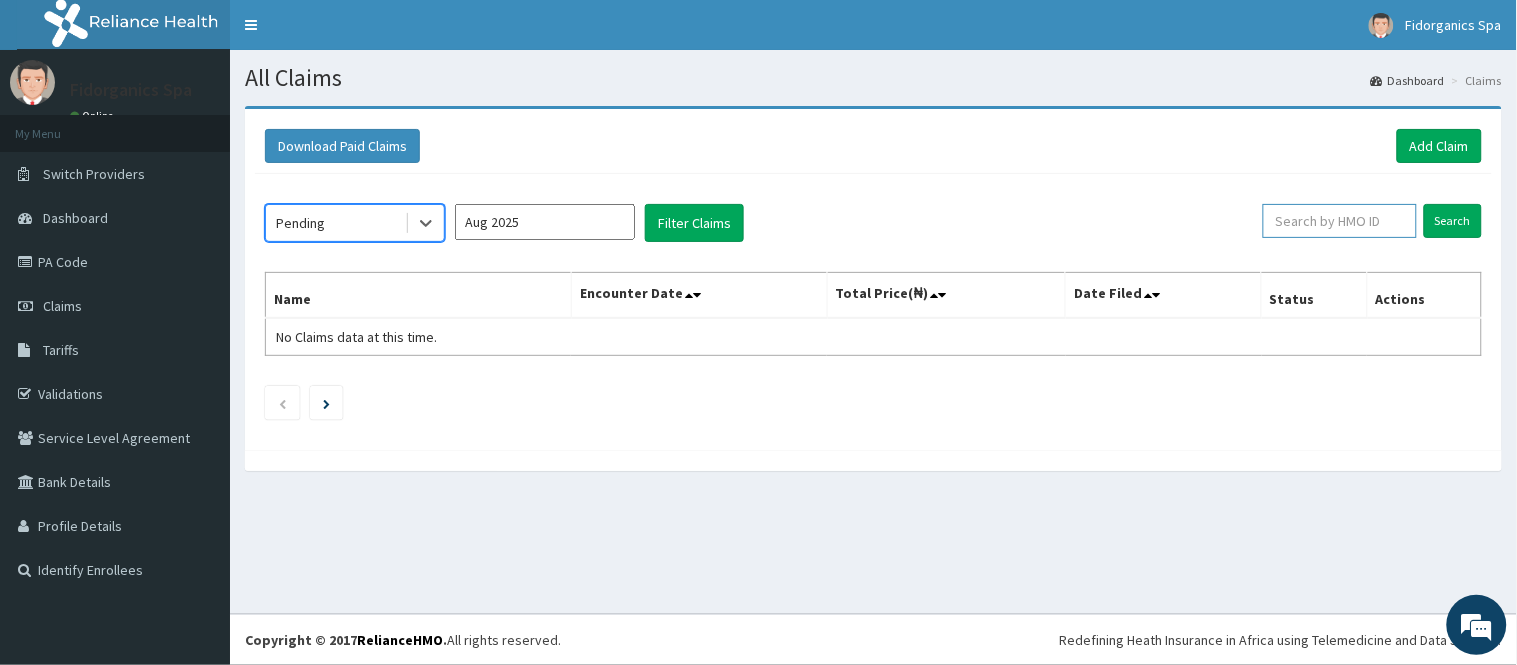 click at bounding box center [1340, 221] 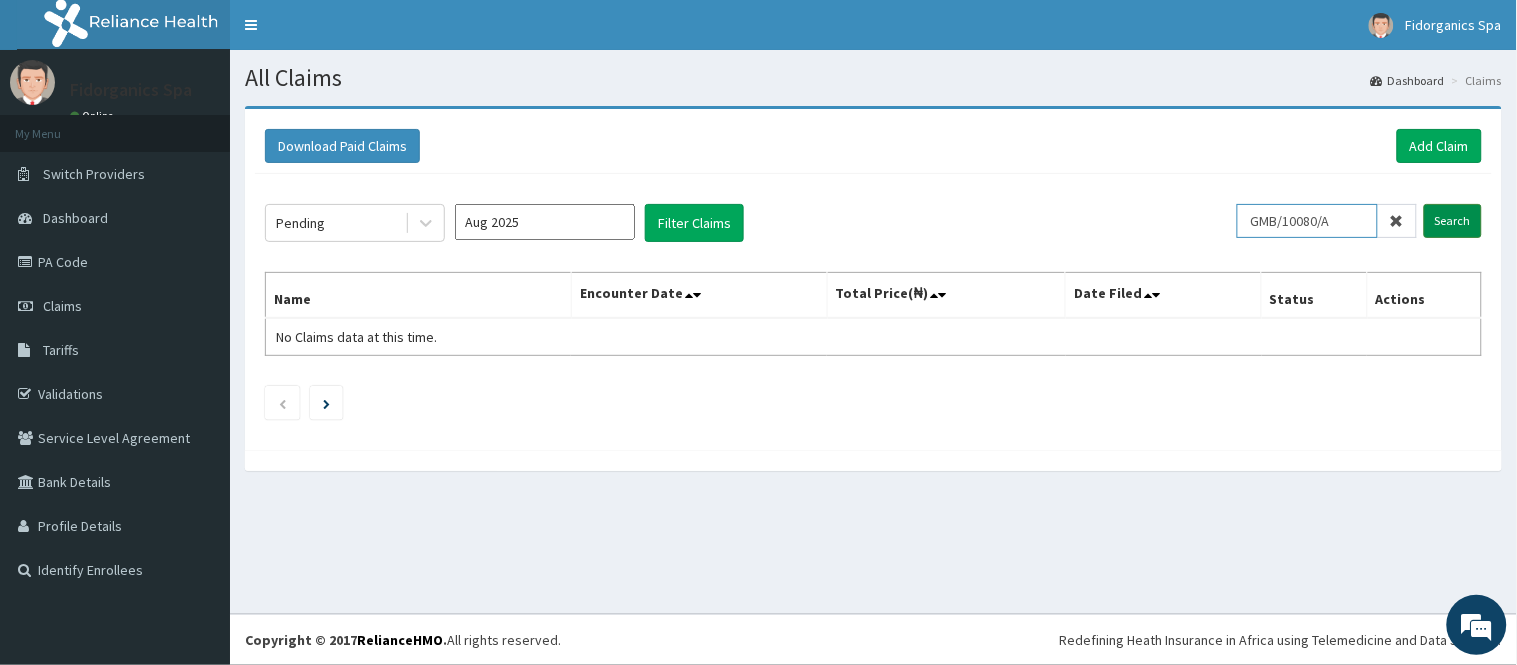 type on "GMB/10080/A" 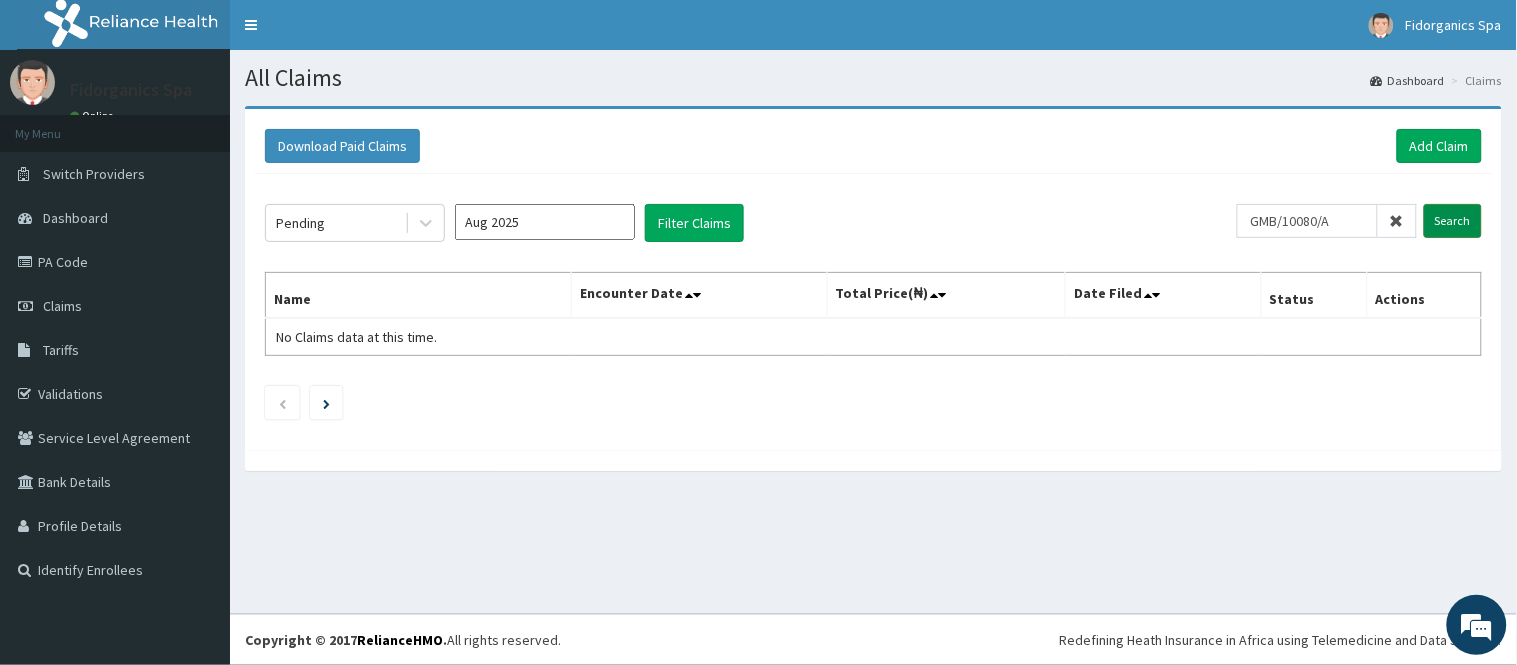 click on "Search" at bounding box center (1453, 221) 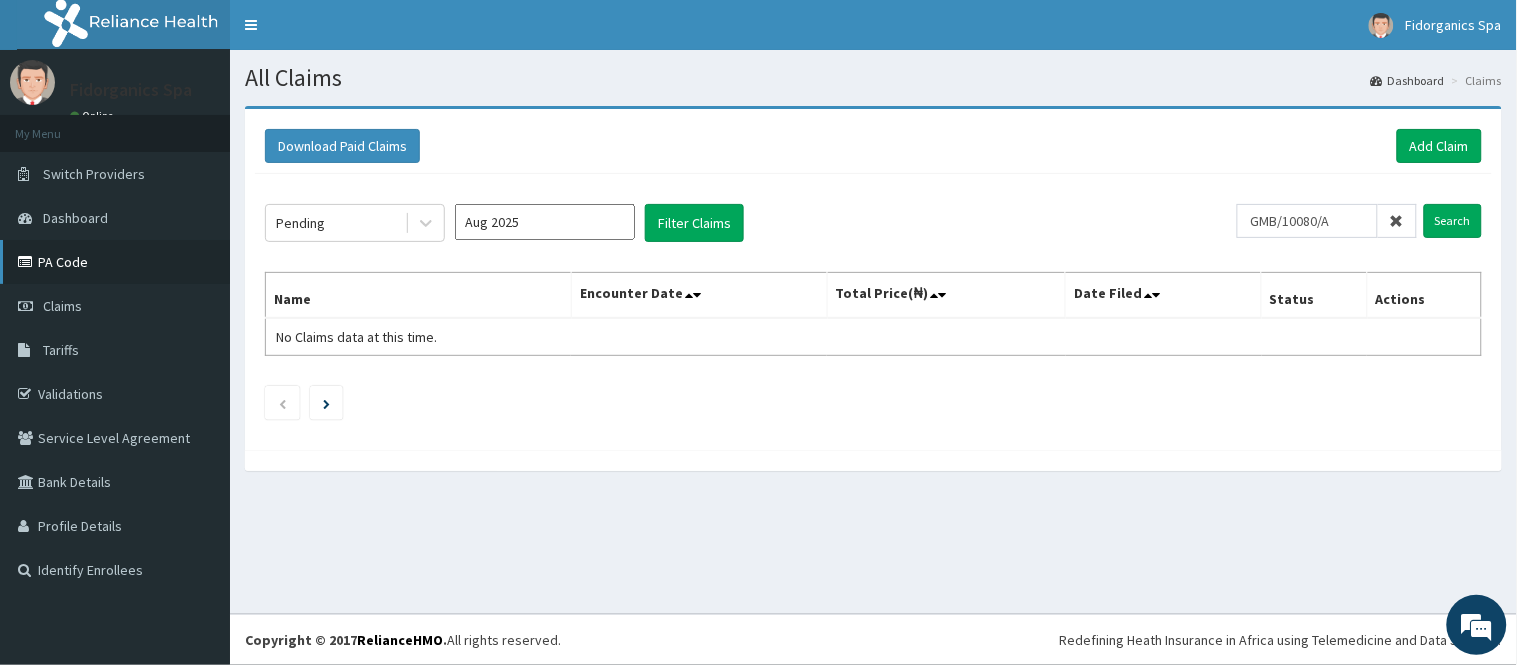 click on "PA Code" at bounding box center [115, 262] 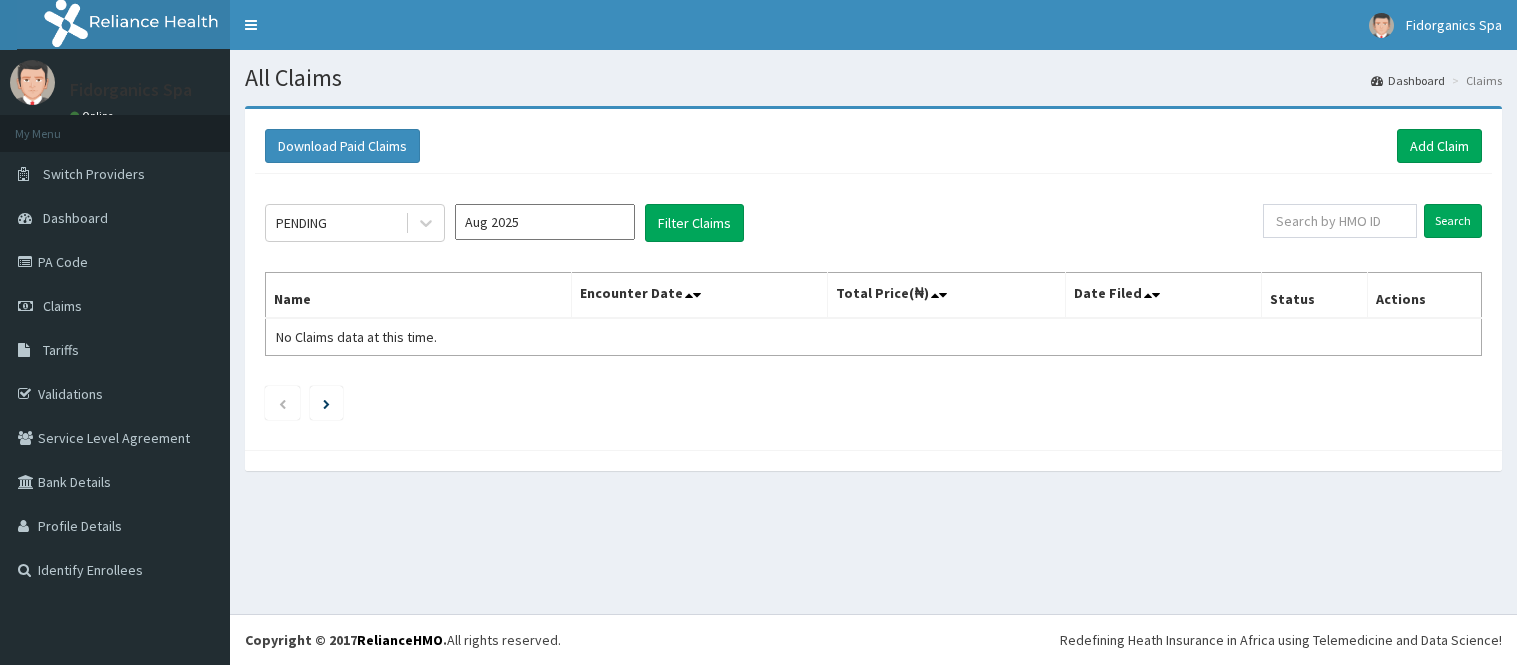 scroll, scrollTop: 0, scrollLeft: 0, axis: both 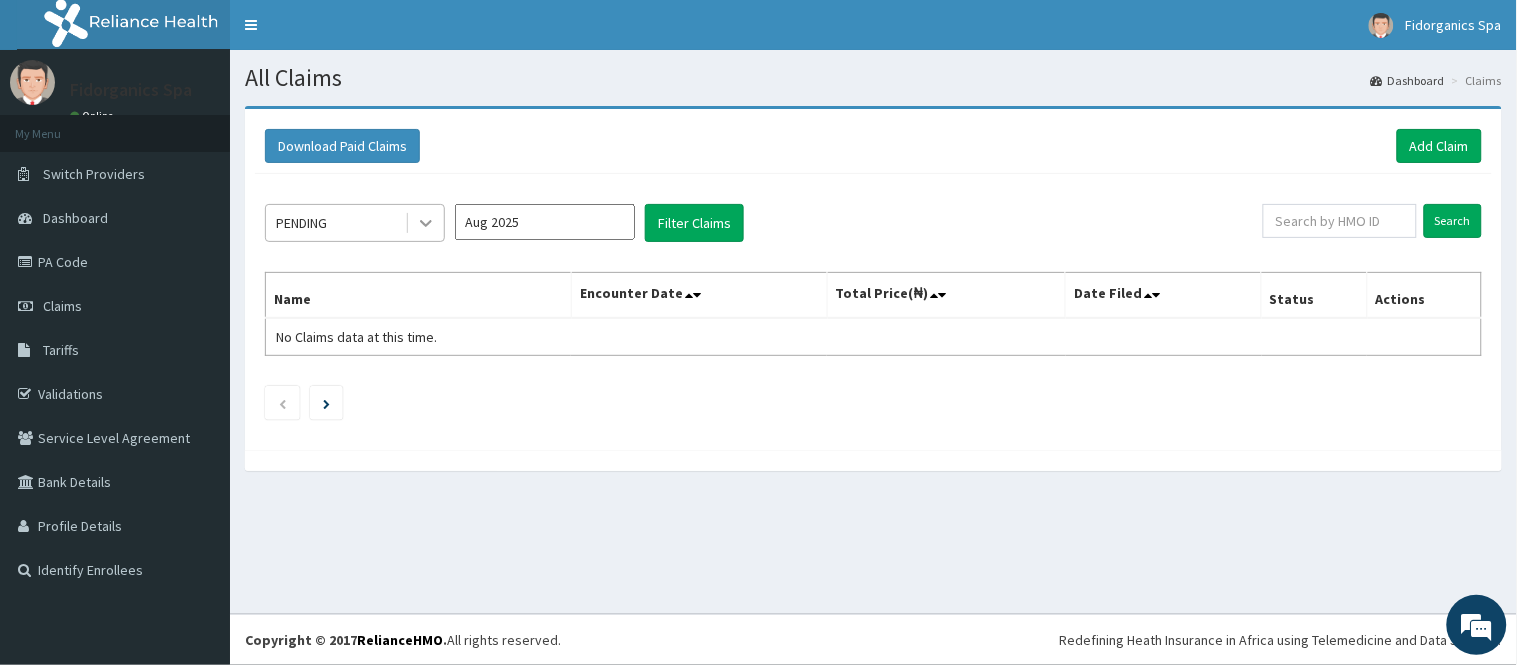 click 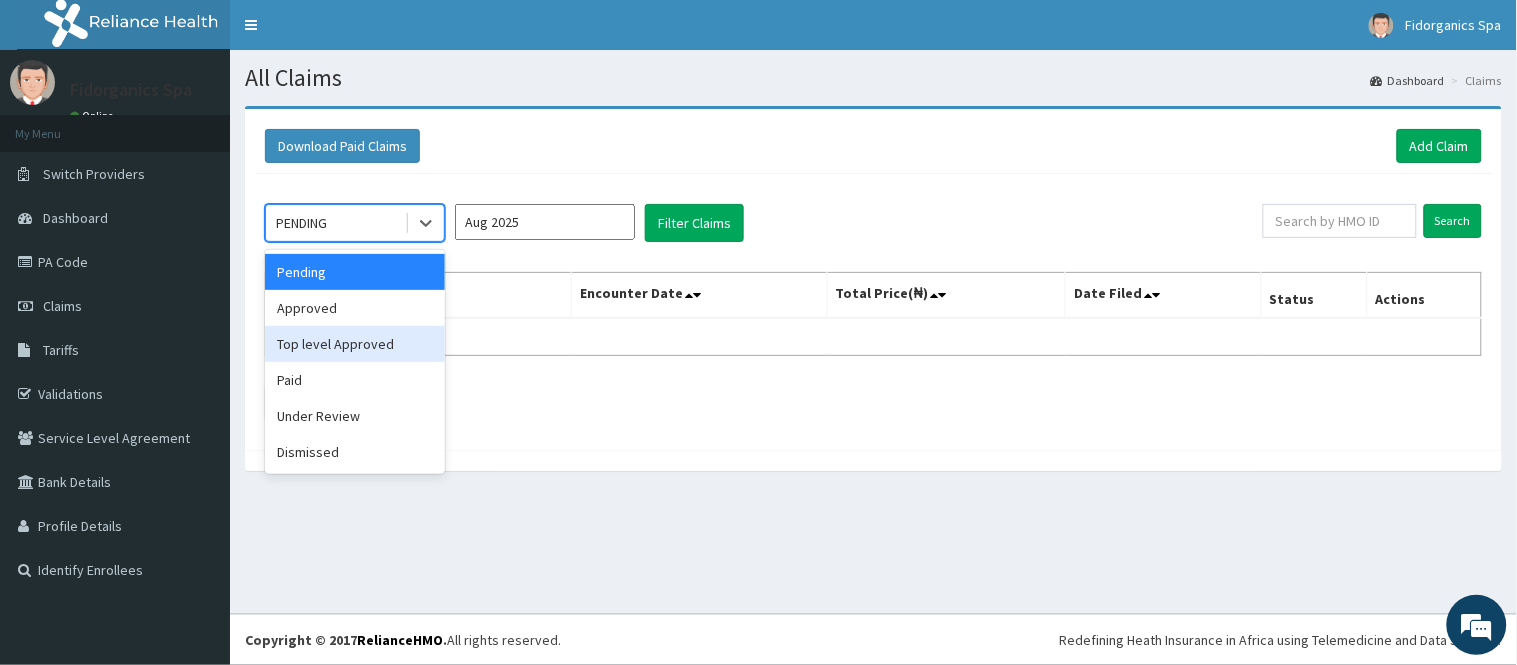 scroll, scrollTop: 0, scrollLeft: 0, axis: both 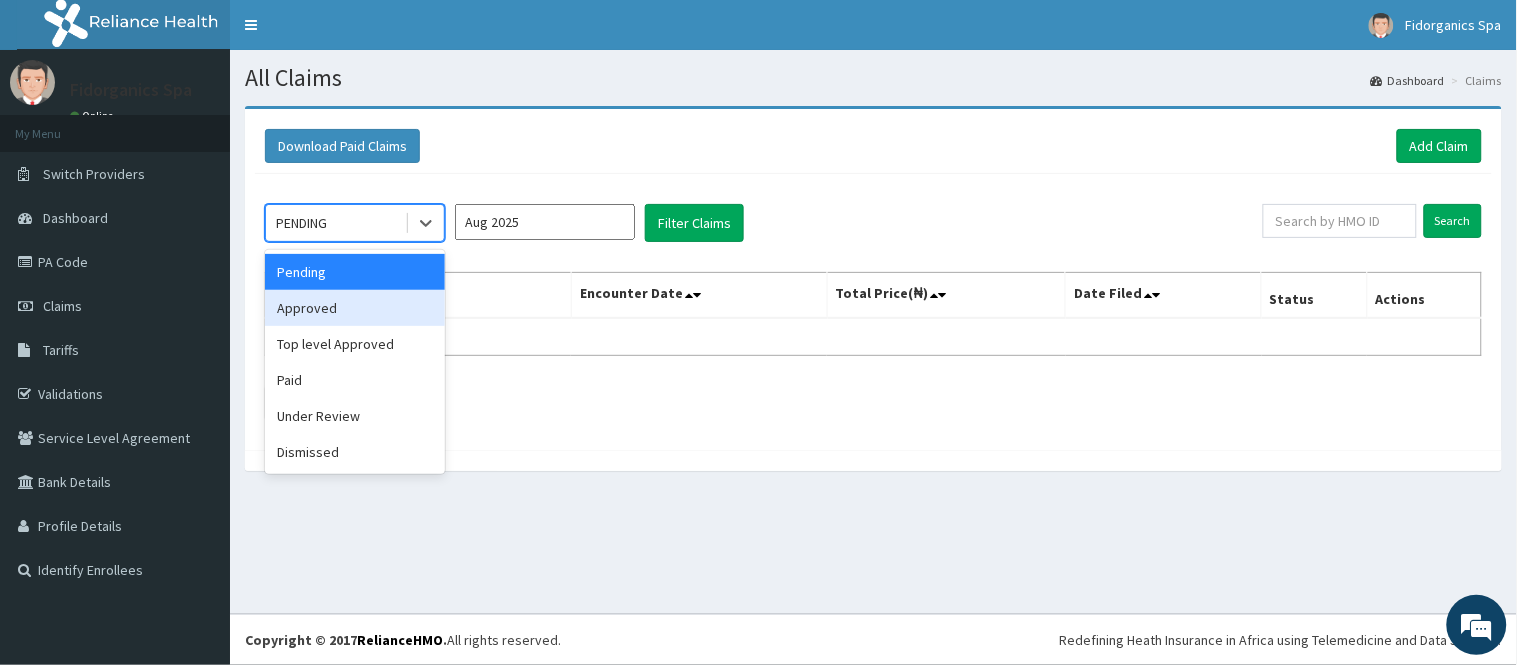 click on "Approved" at bounding box center [355, 308] 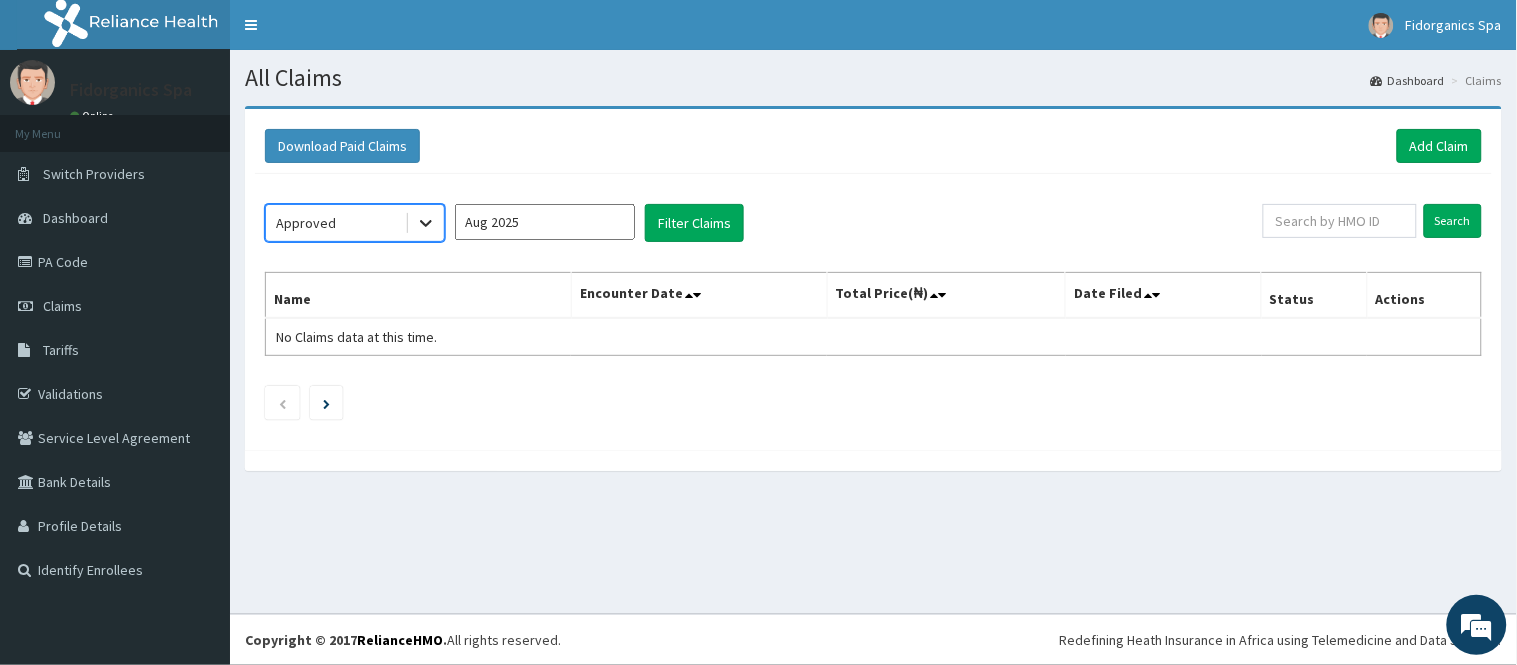 click 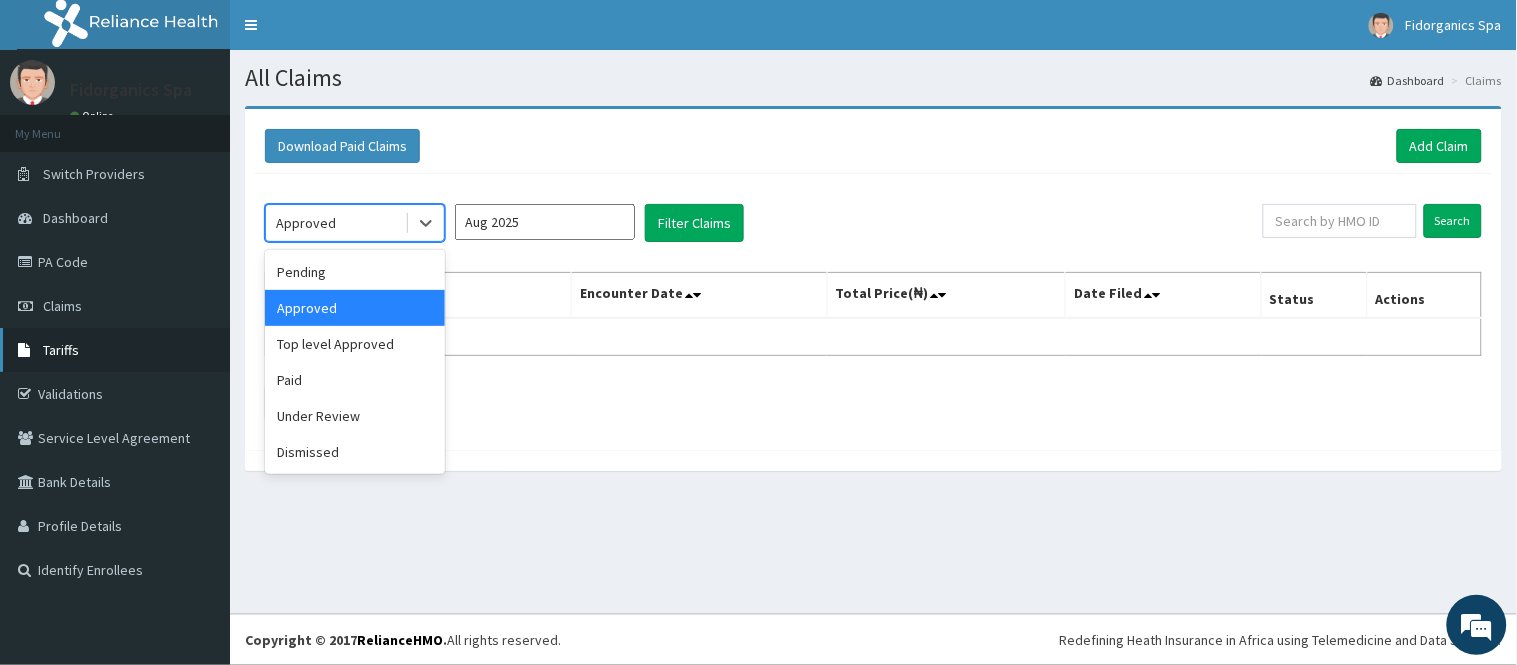 click on "Tariffs" at bounding box center [115, 350] 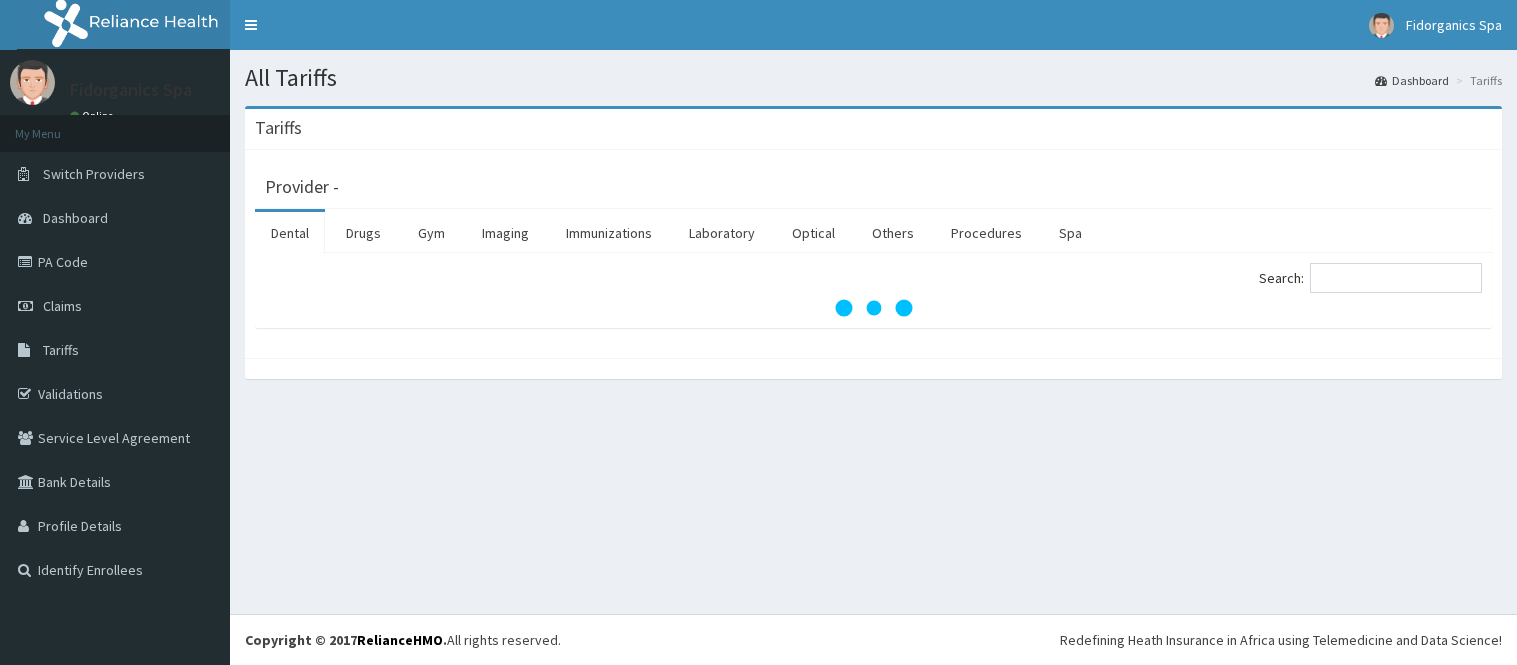 scroll, scrollTop: 0, scrollLeft: 0, axis: both 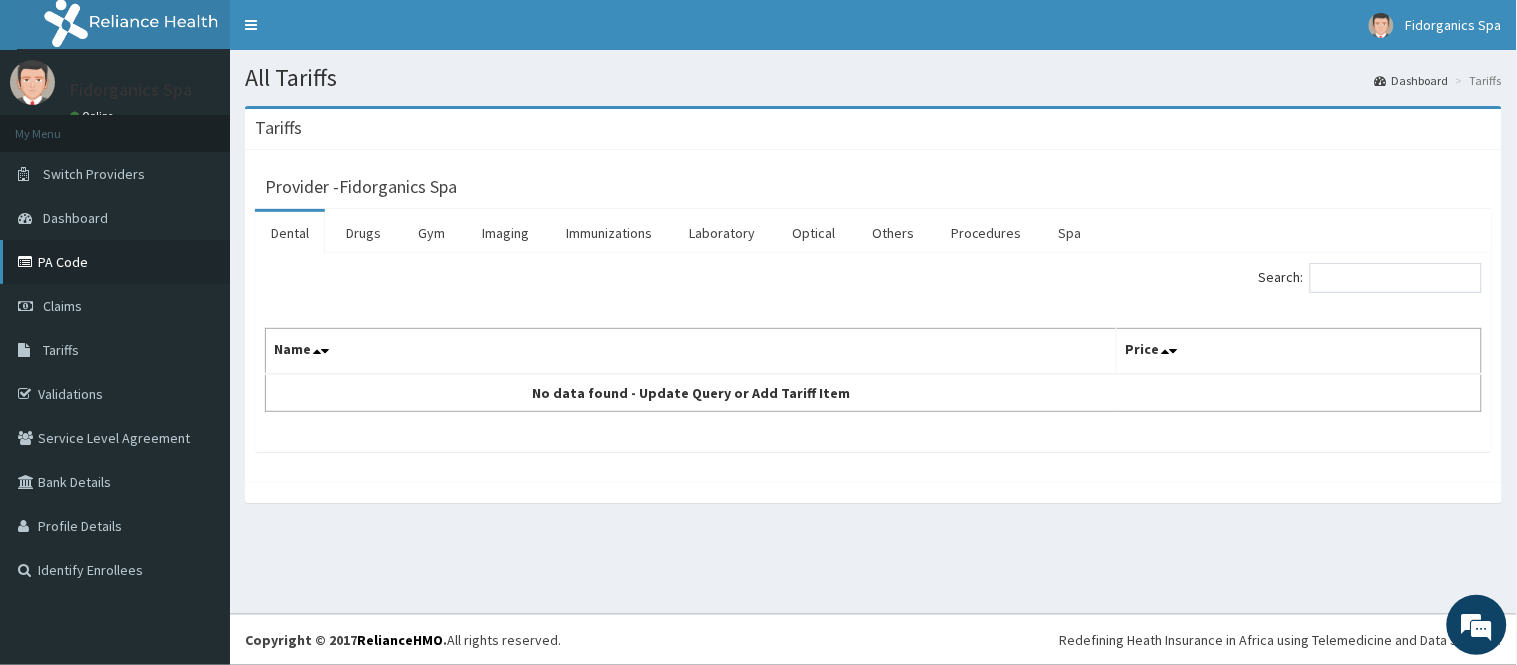 click on "PA Code" at bounding box center (115, 262) 